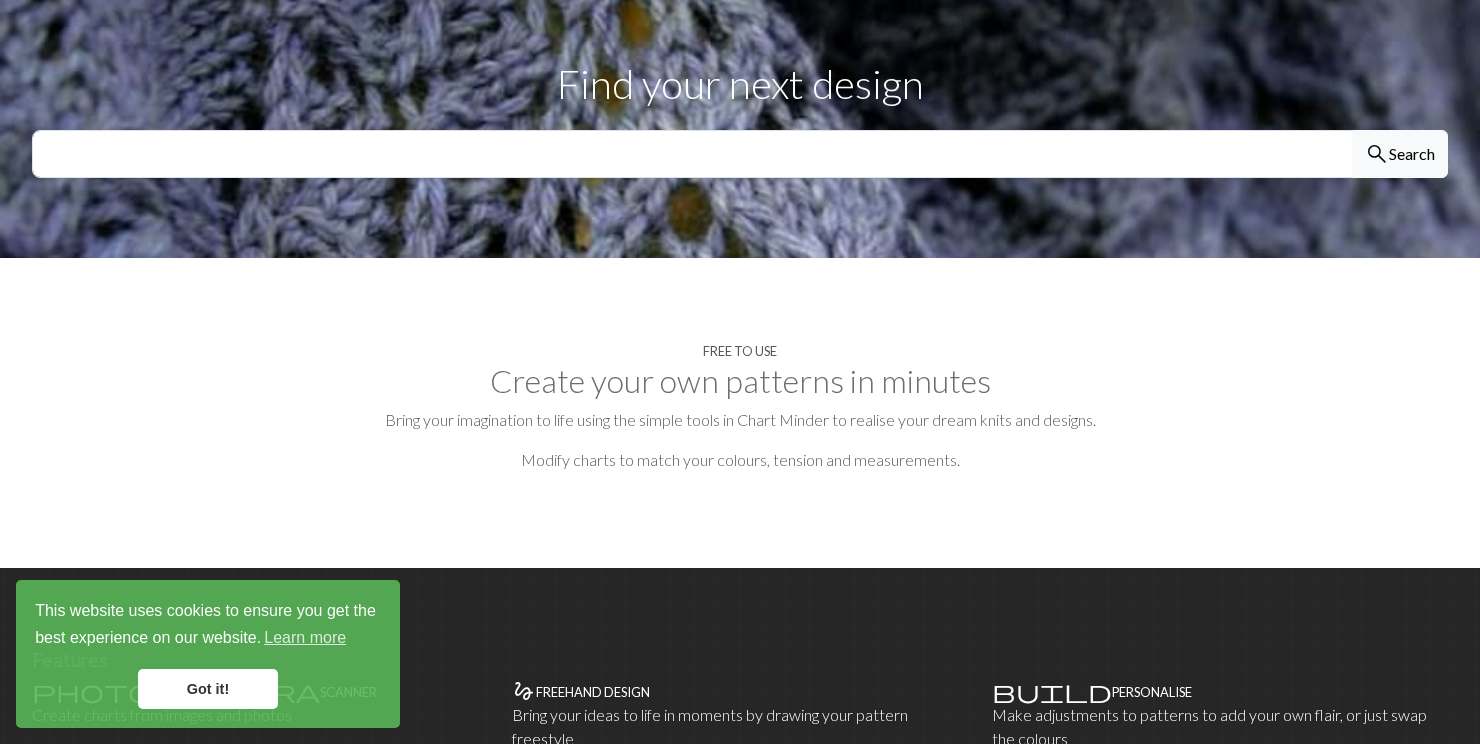 scroll, scrollTop: 720, scrollLeft: 0, axis: vertical 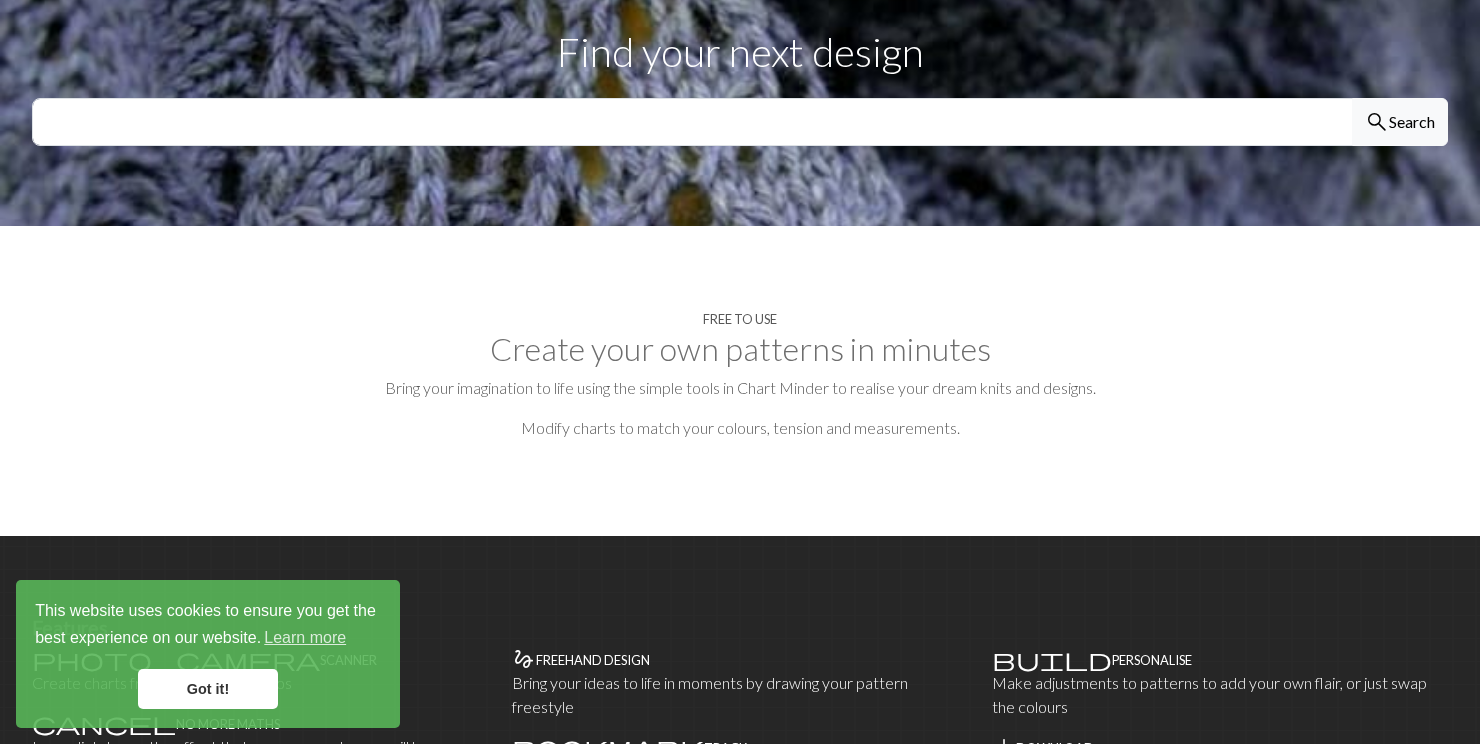 click on "Got it!" at bounding box center (208, 689) 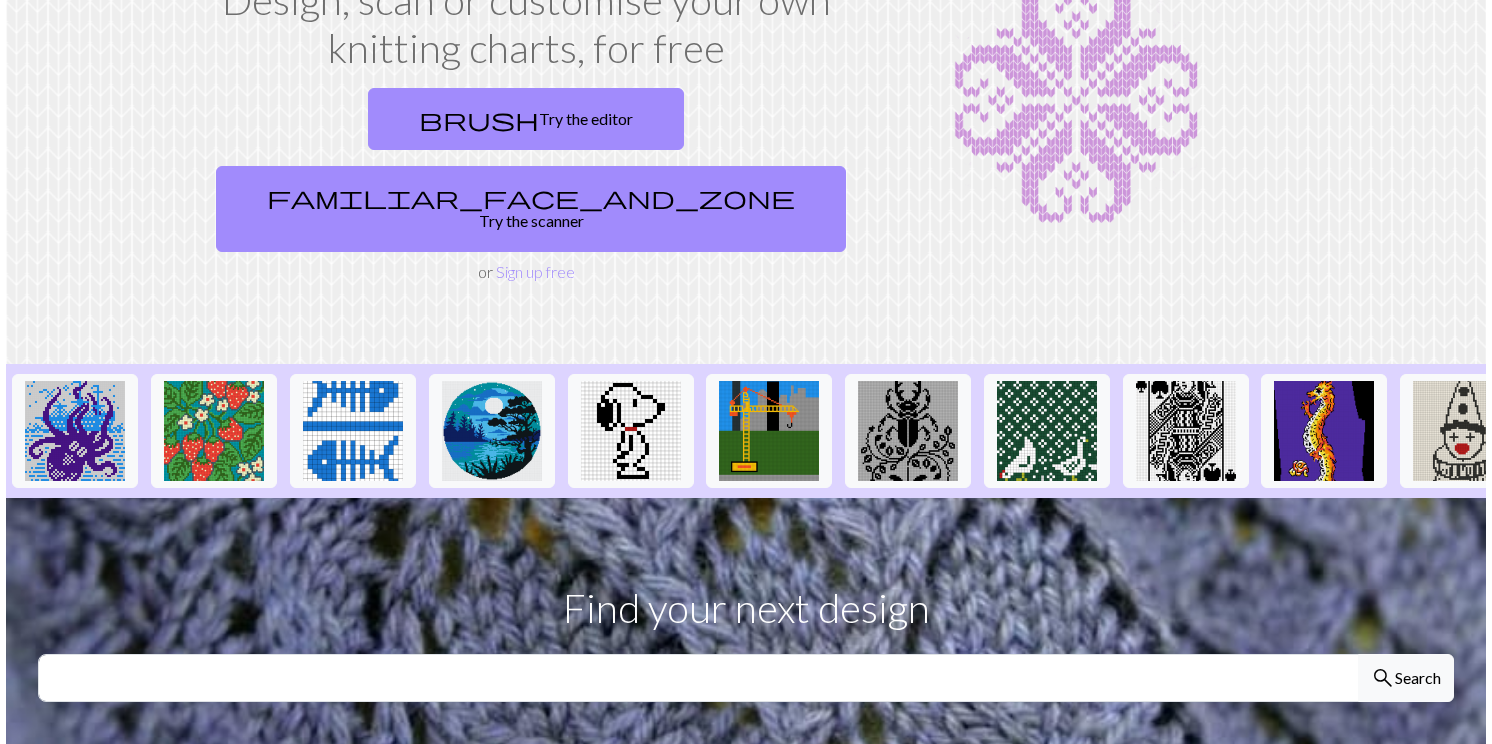scroll, scrollTop: 0, scrollLeft: 0, axis: both 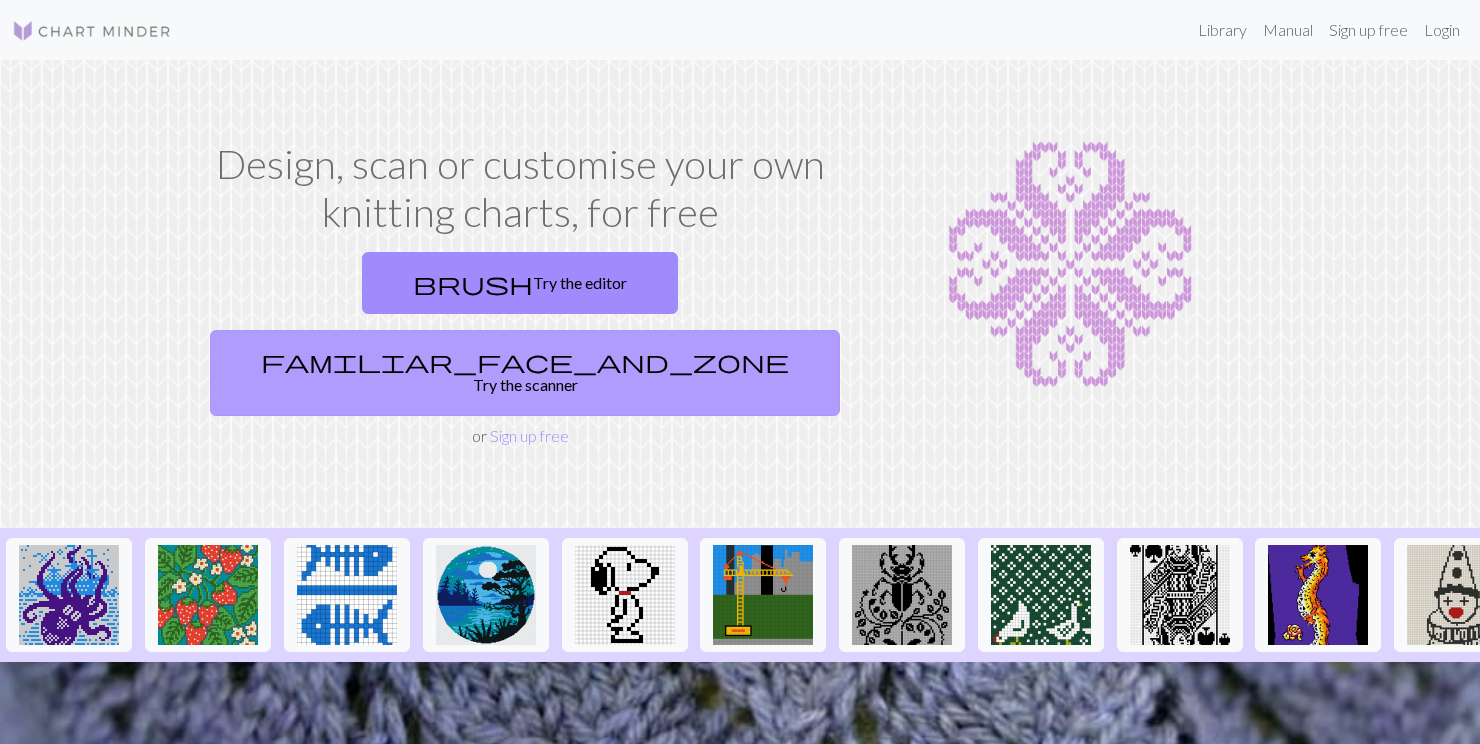 click on "familiar_face_and_zone  Try the scanner" at bounding box center [525, 373] 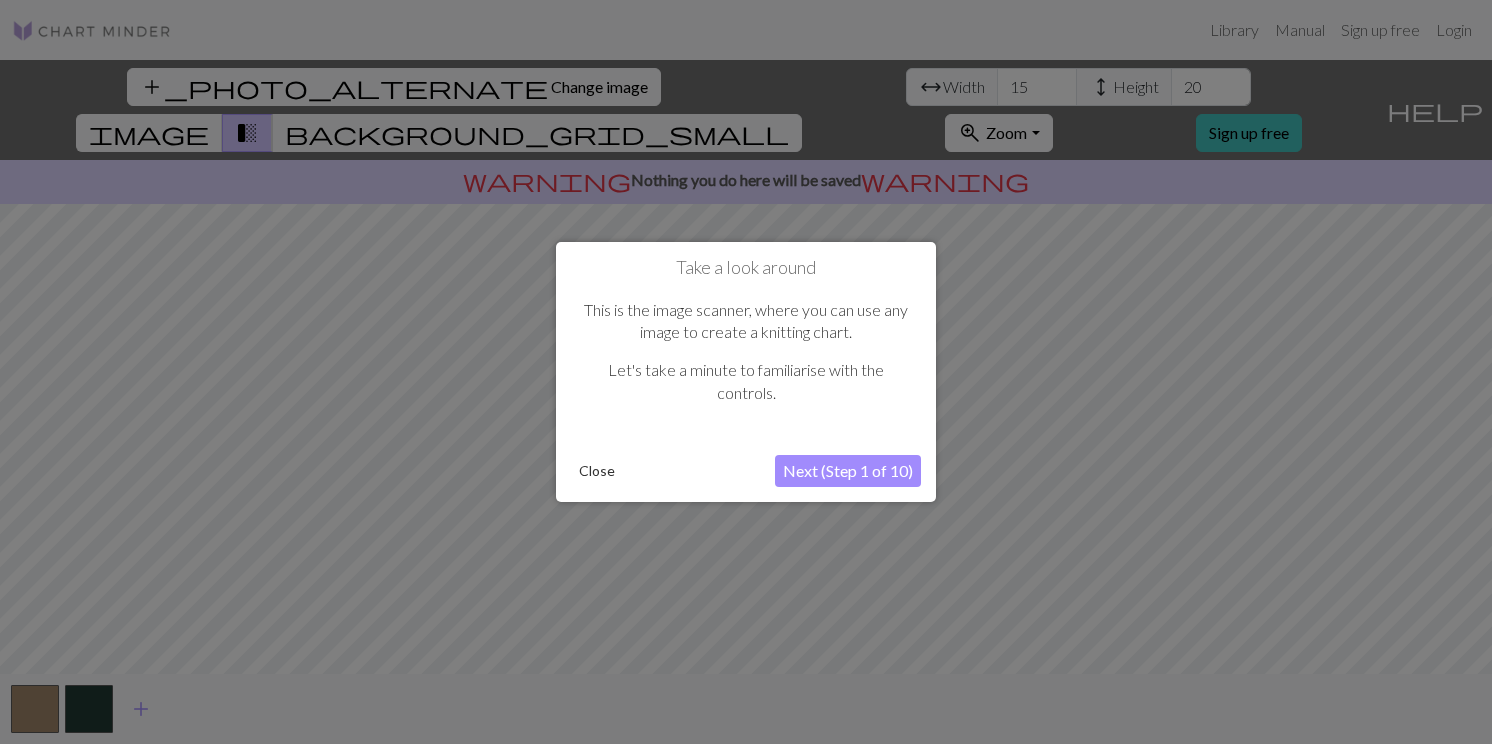 click on "Next (Step 1 of 10)" at bounding box center [848, 471] 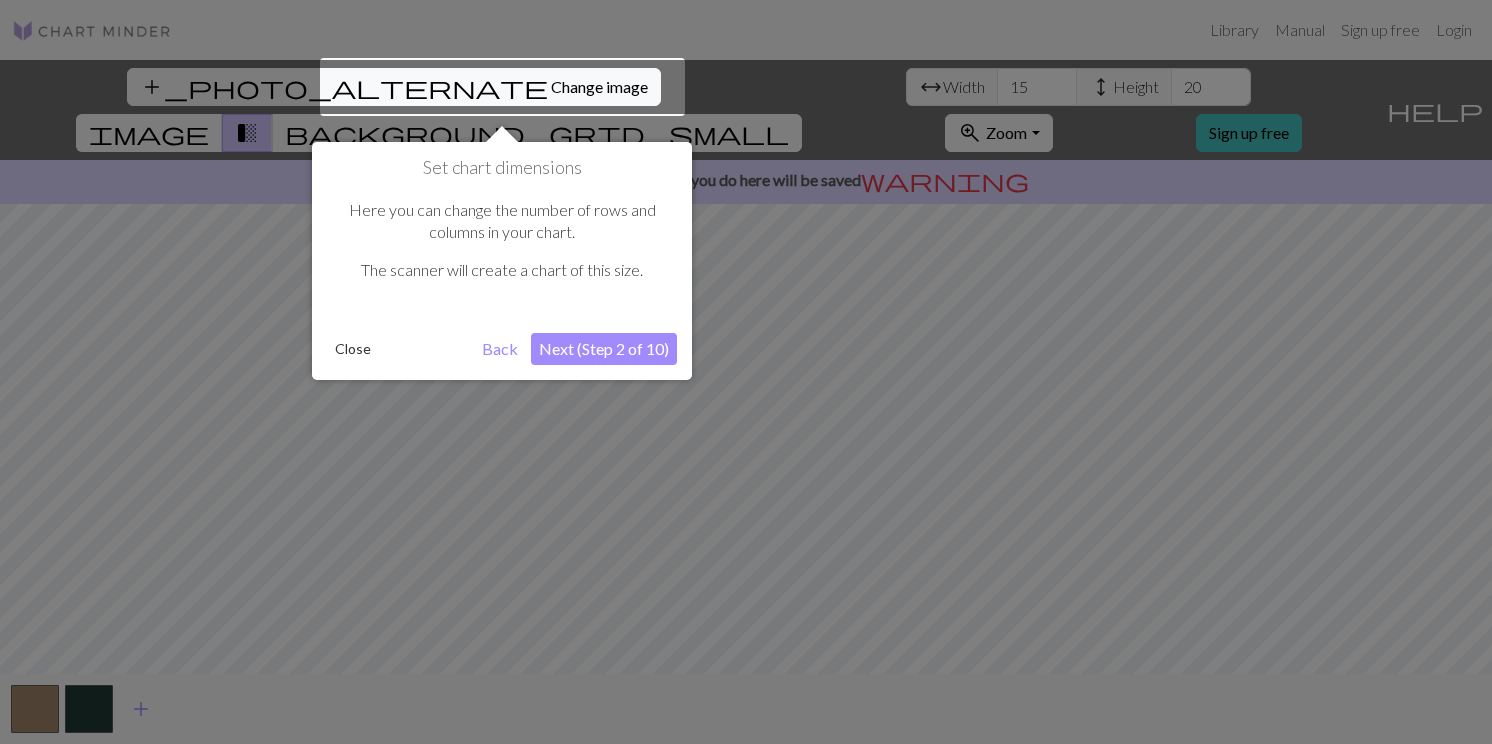 click on "Next (Step 2 of 10)" at bounding box center [604, 349] 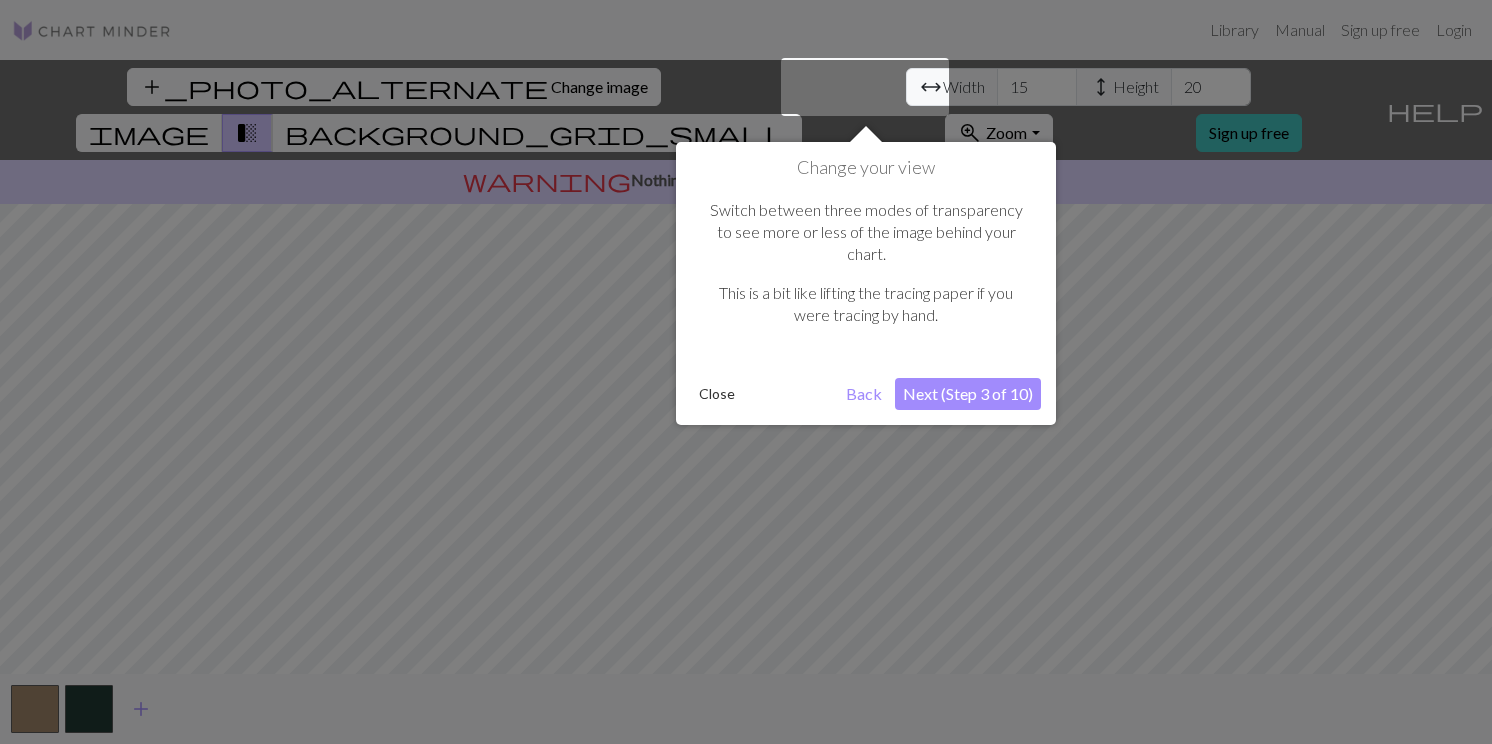 click on "Next (Step 3 of 10)" at bounding box center [968, 394] 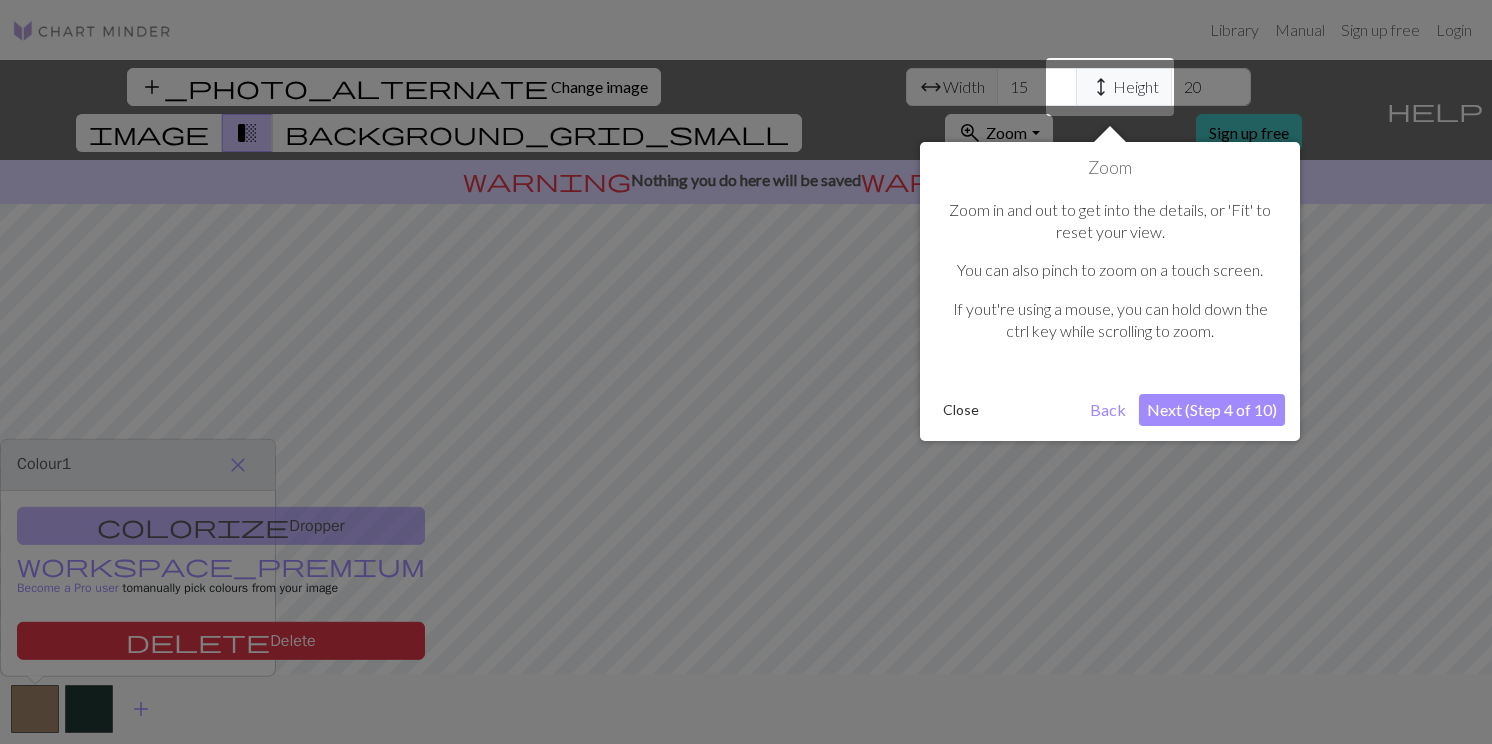 click on "Next (Step 4 of 10)" at bounding box center [1212, 410] 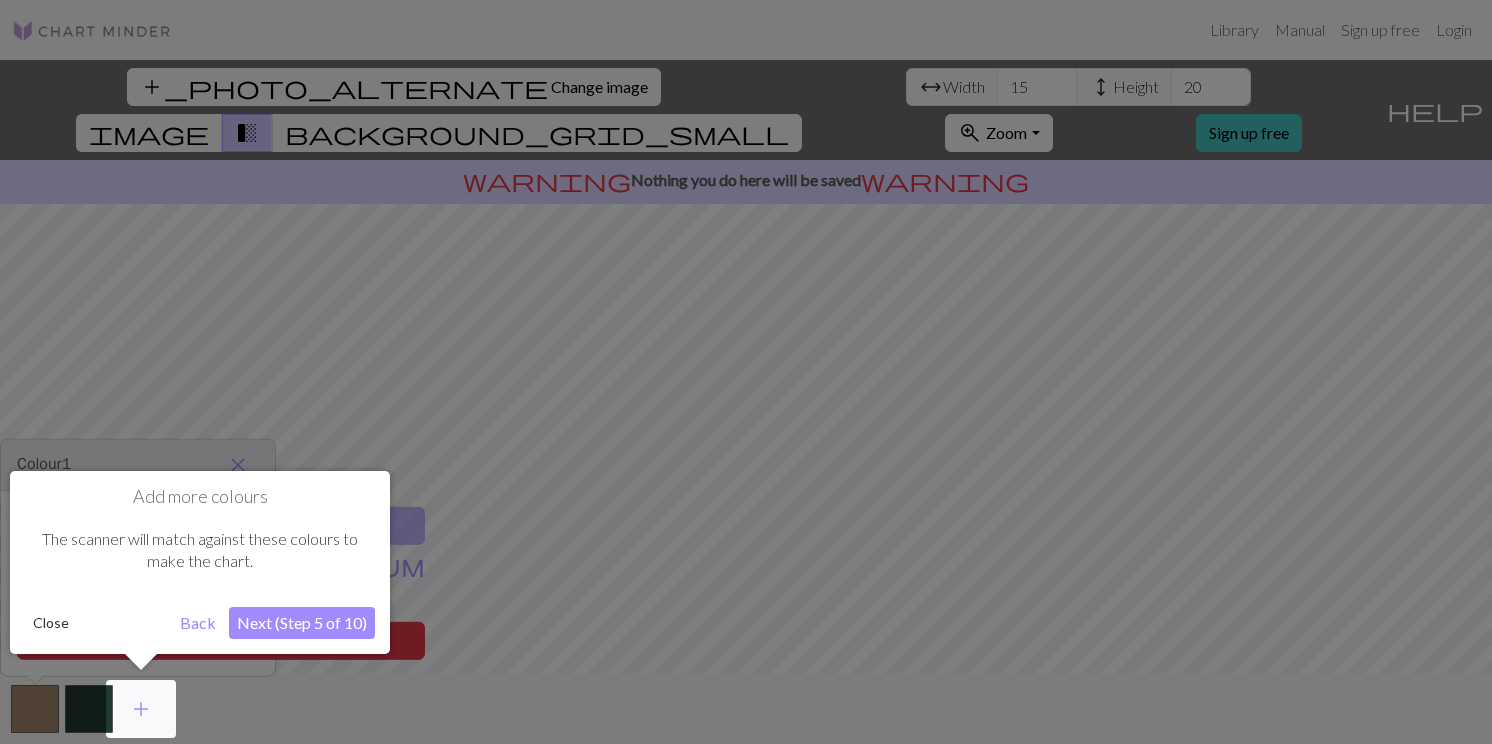 click on "Next (Step 5 of 10)" at bounding box center [302, 623] 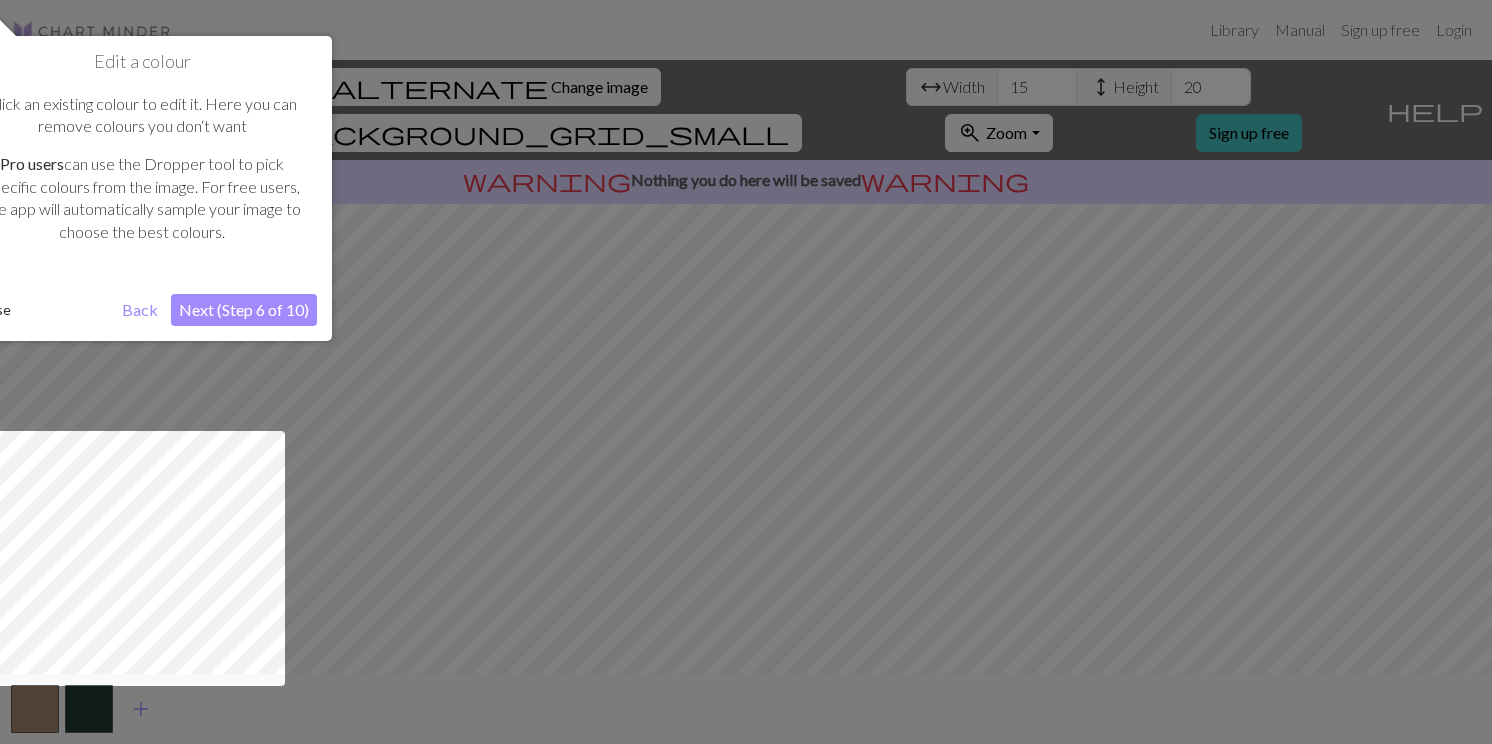click on "Next (Step 6 of 10)" at bounding box center (244, 310) 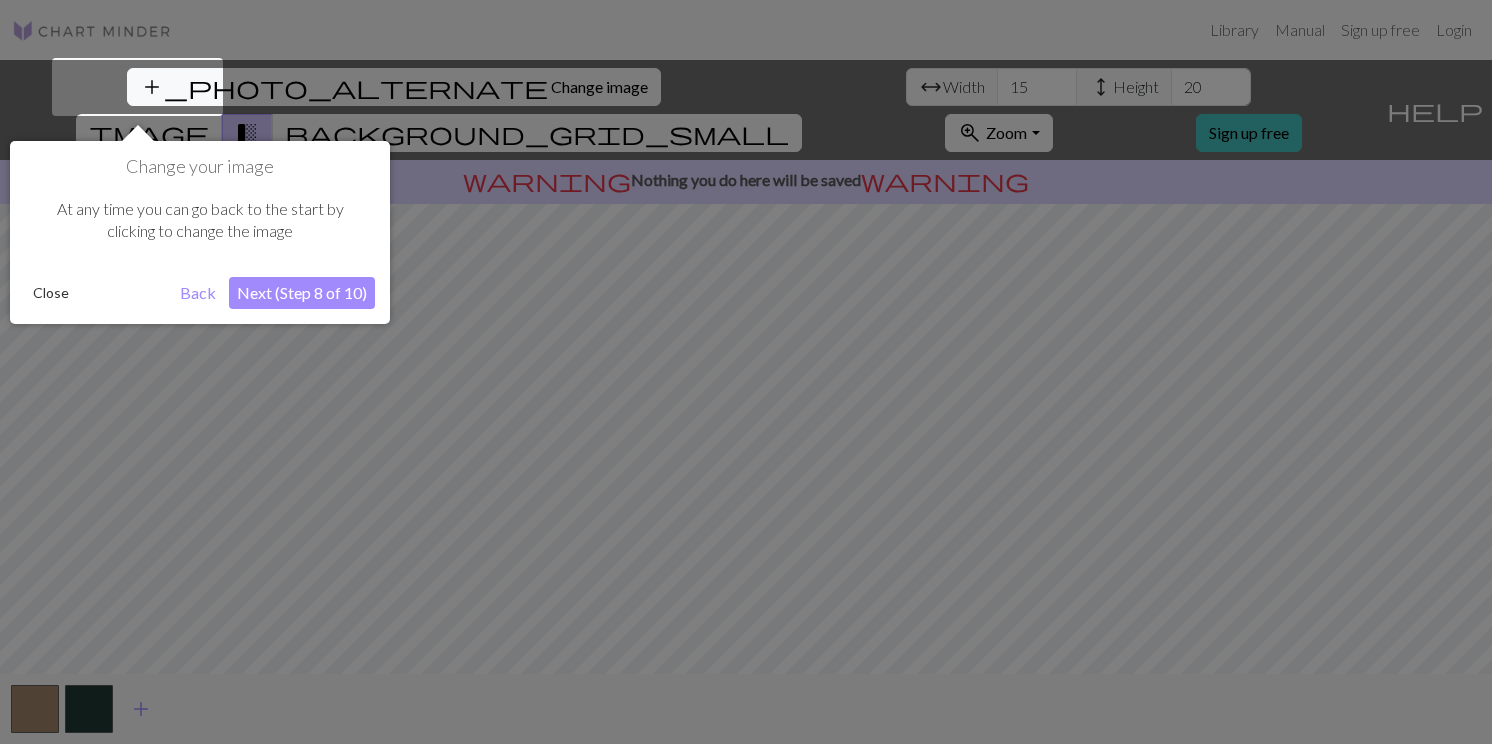 click on "Next (Step 8 of 10)" at bounding box center [302, 293] 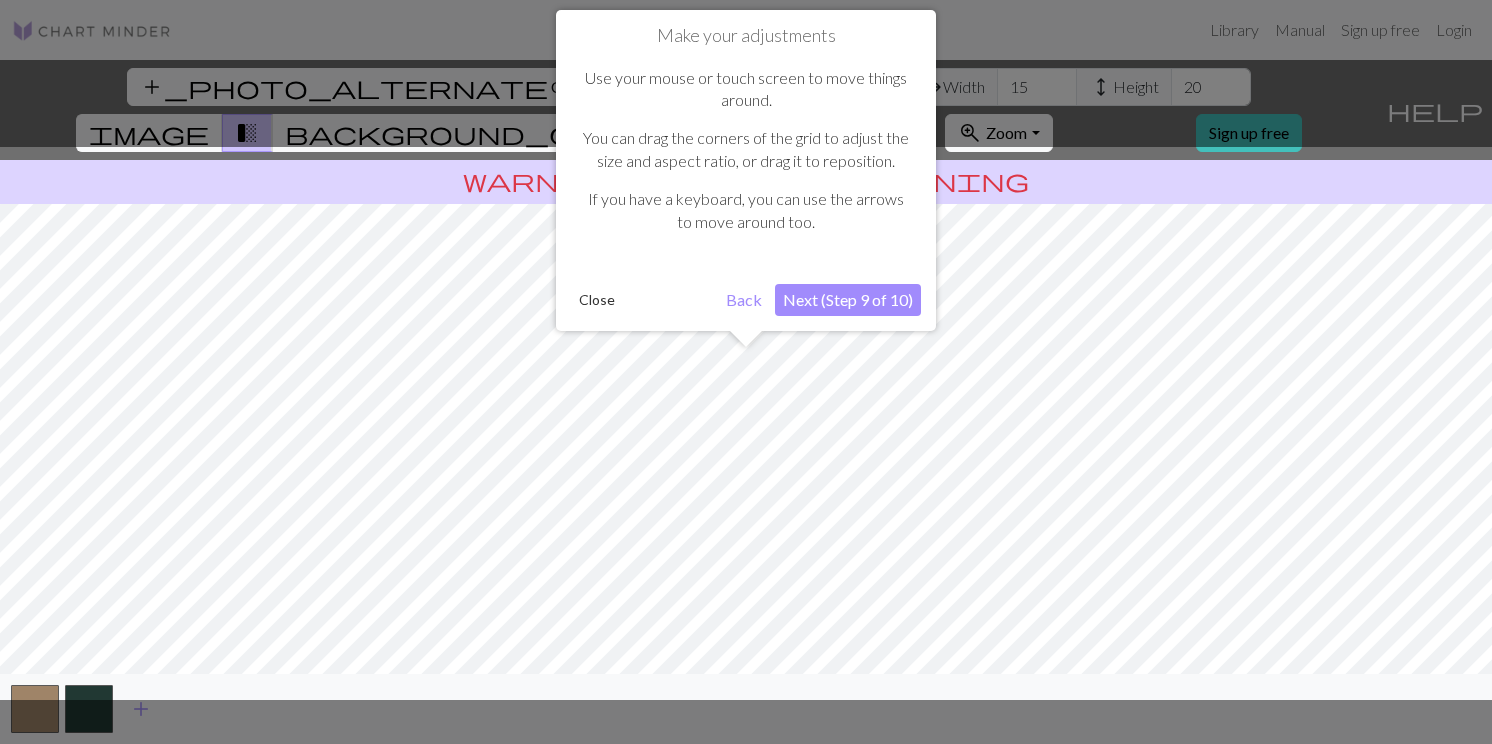 click on "Next (Step 9 of 10)" at bounding box center (848, 300) 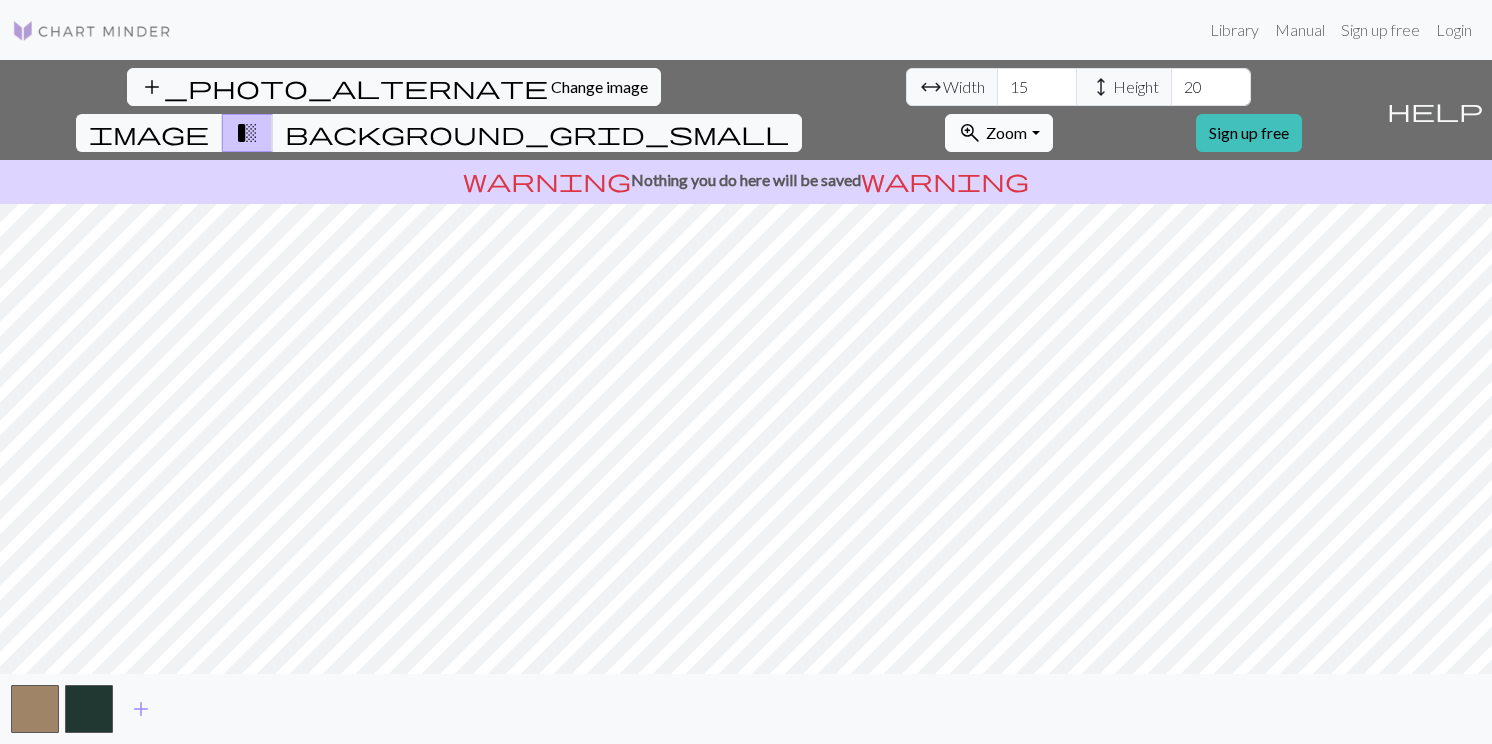 click on "Zoom" at bounding box center [1006, 132] 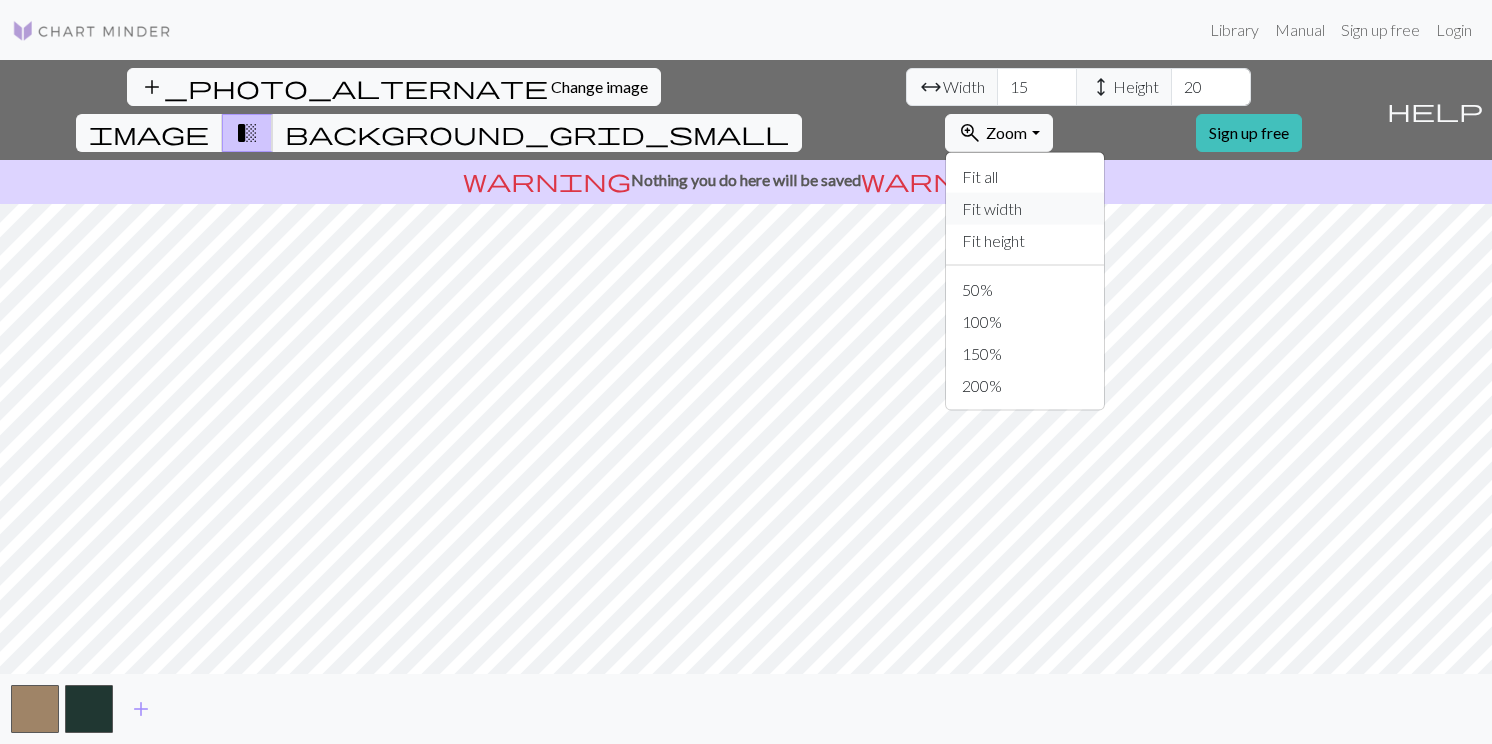 click on "Fit width" at bounding box center (1025, 209) 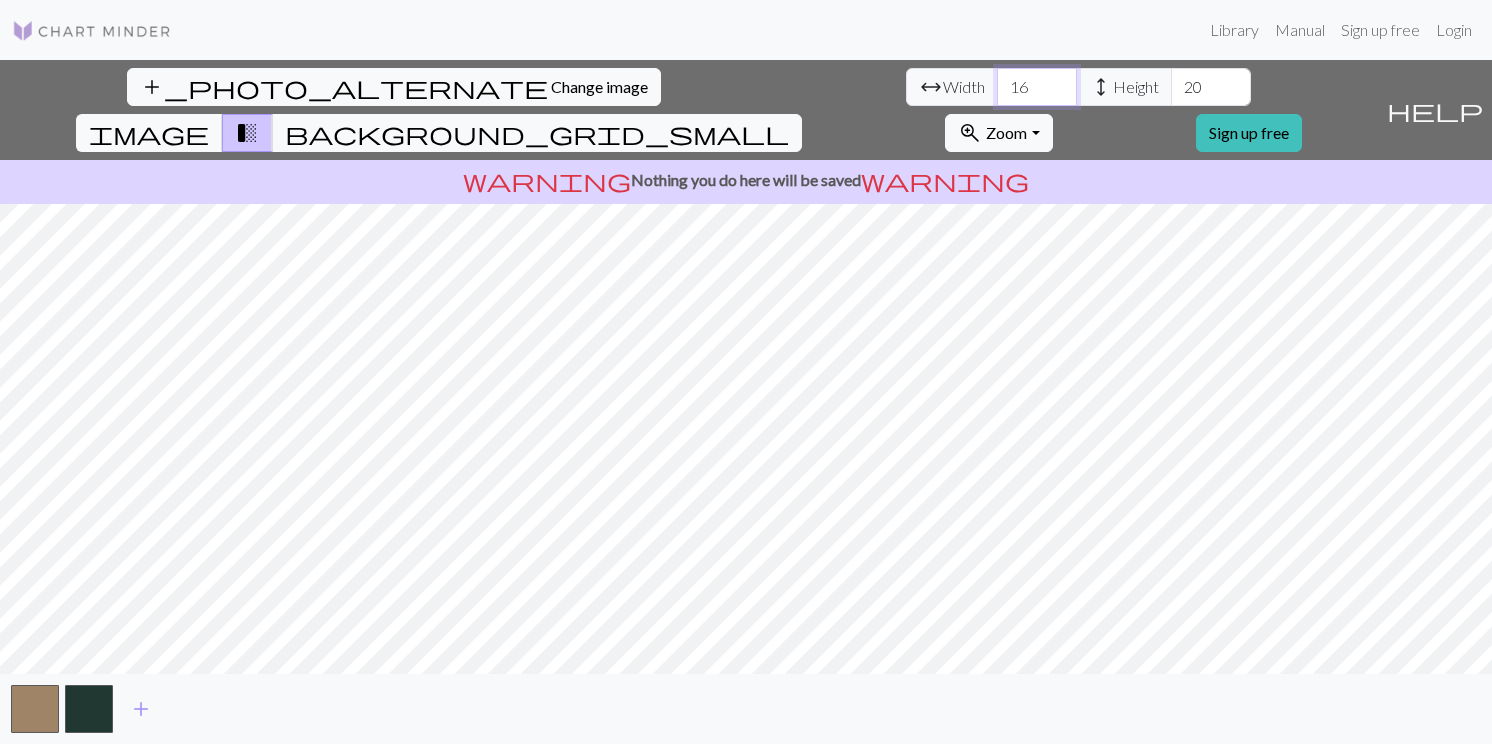 click on "16" at bounding box center (1037, 87) 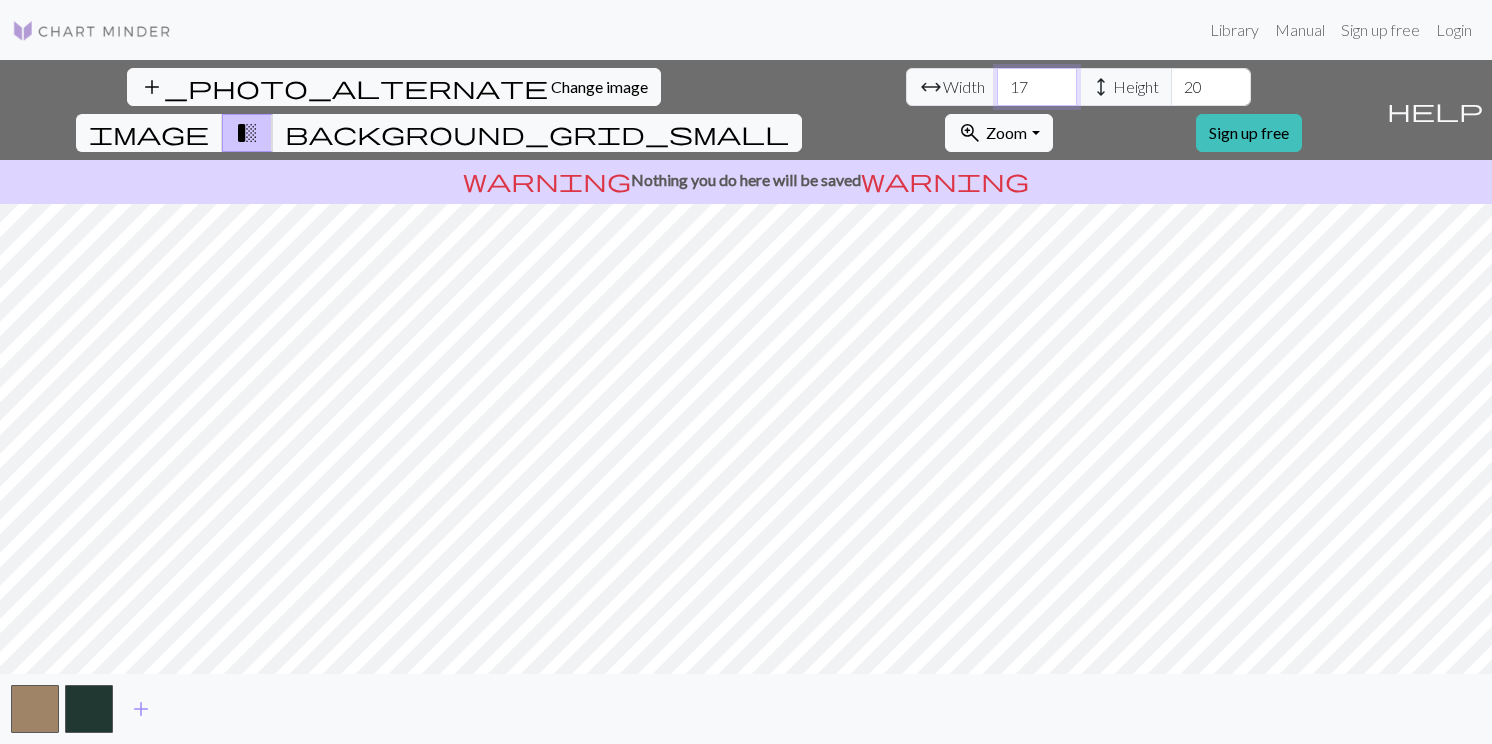 click on "17" at bounding box center [1037, 87] 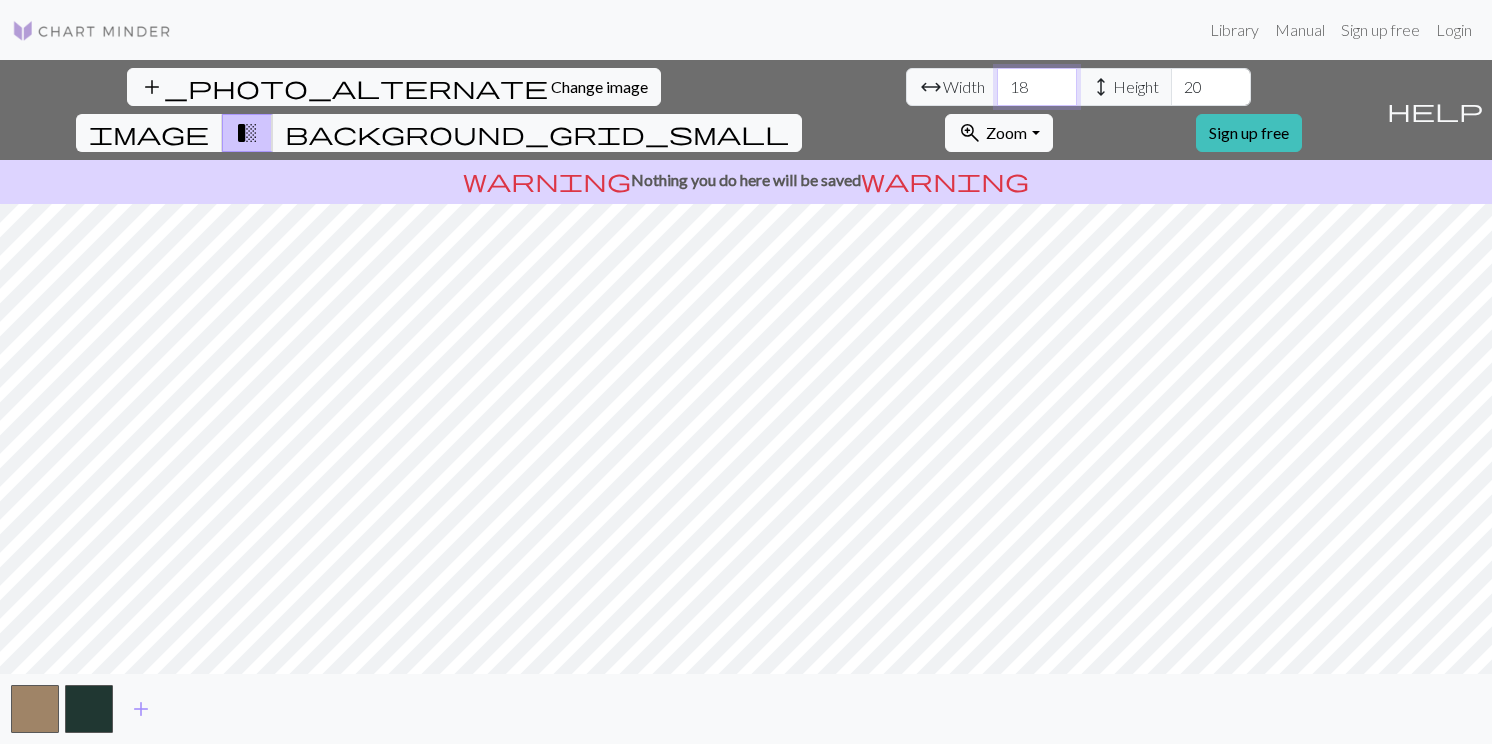 click on "18" at bounding box center (1037, 87) 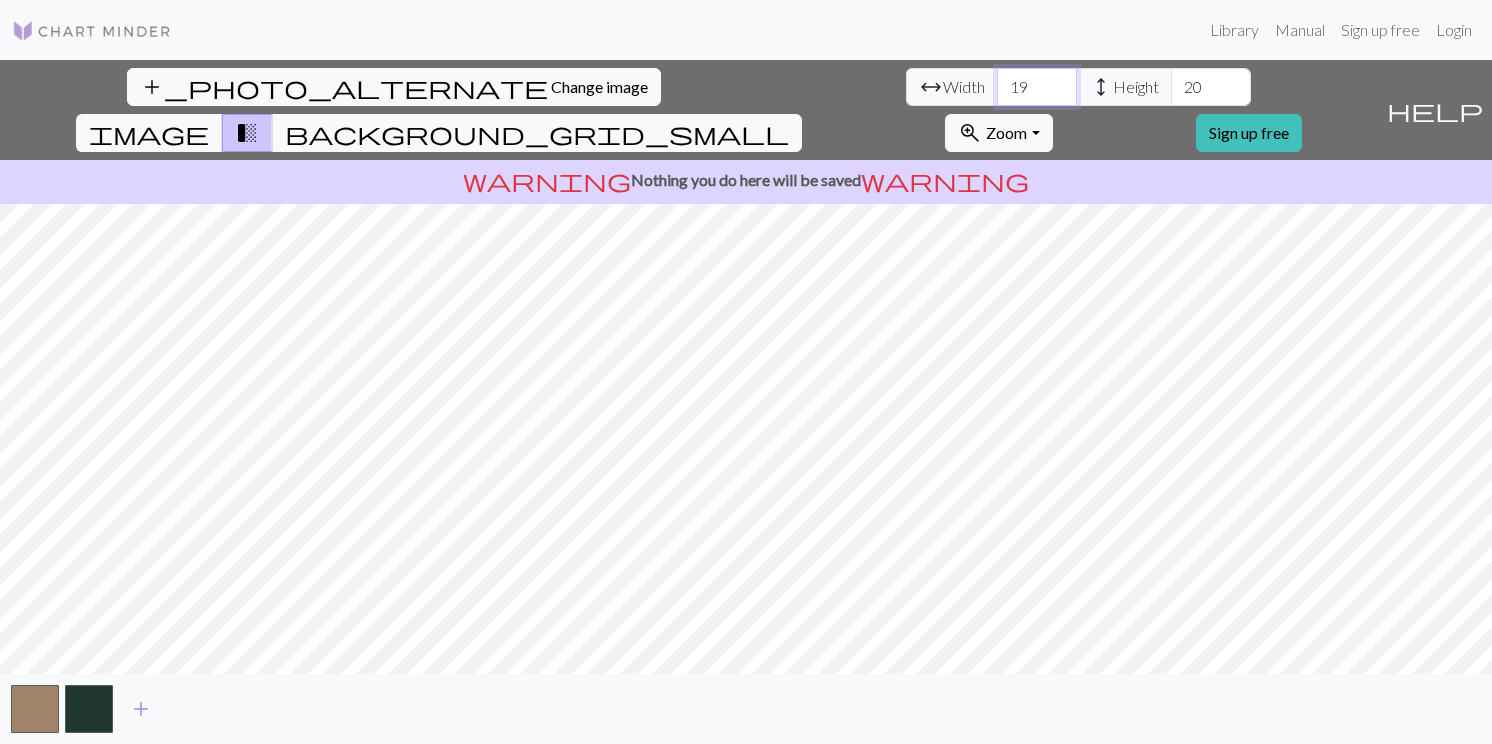 click on "19" at bounding box center [1037, 87] 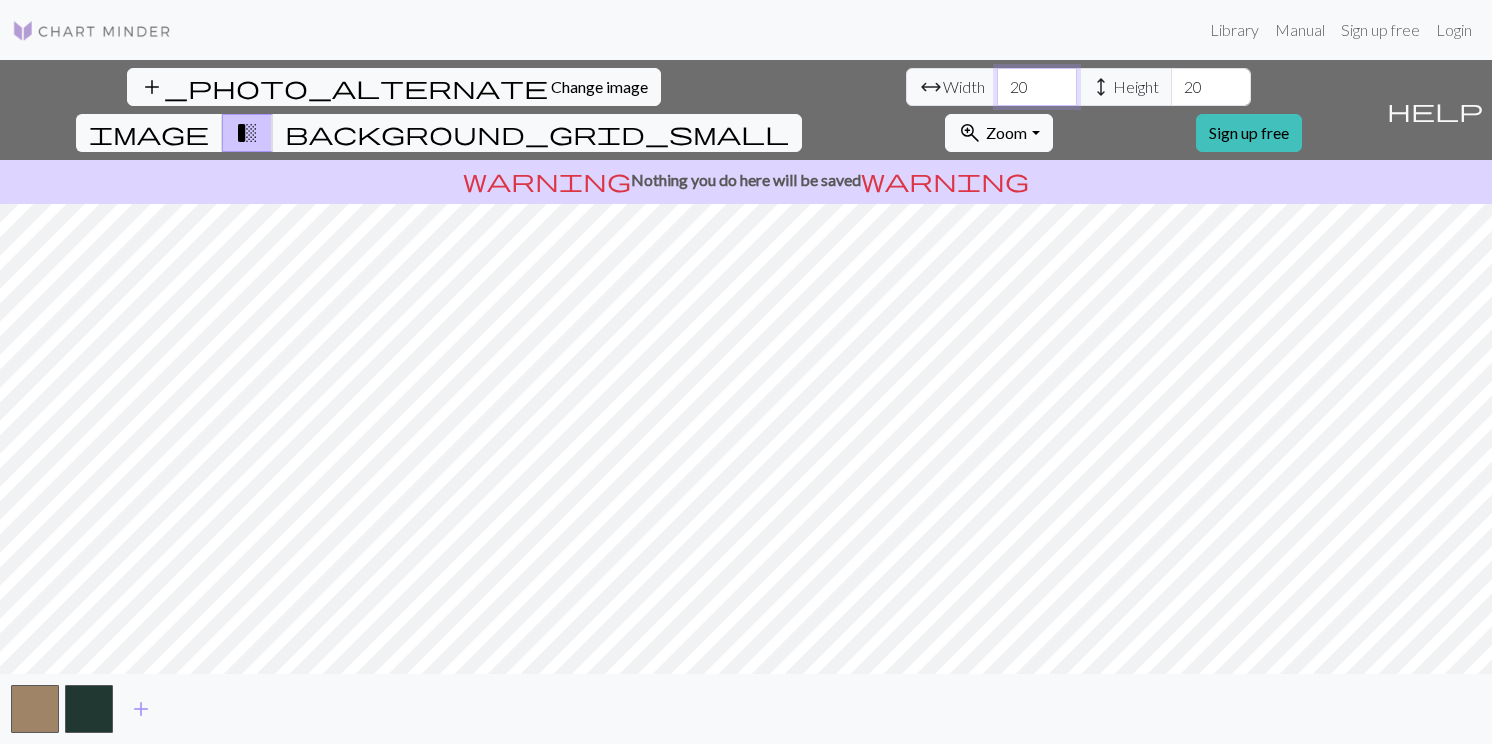 click on "20" at bounding box center [1037, 87] 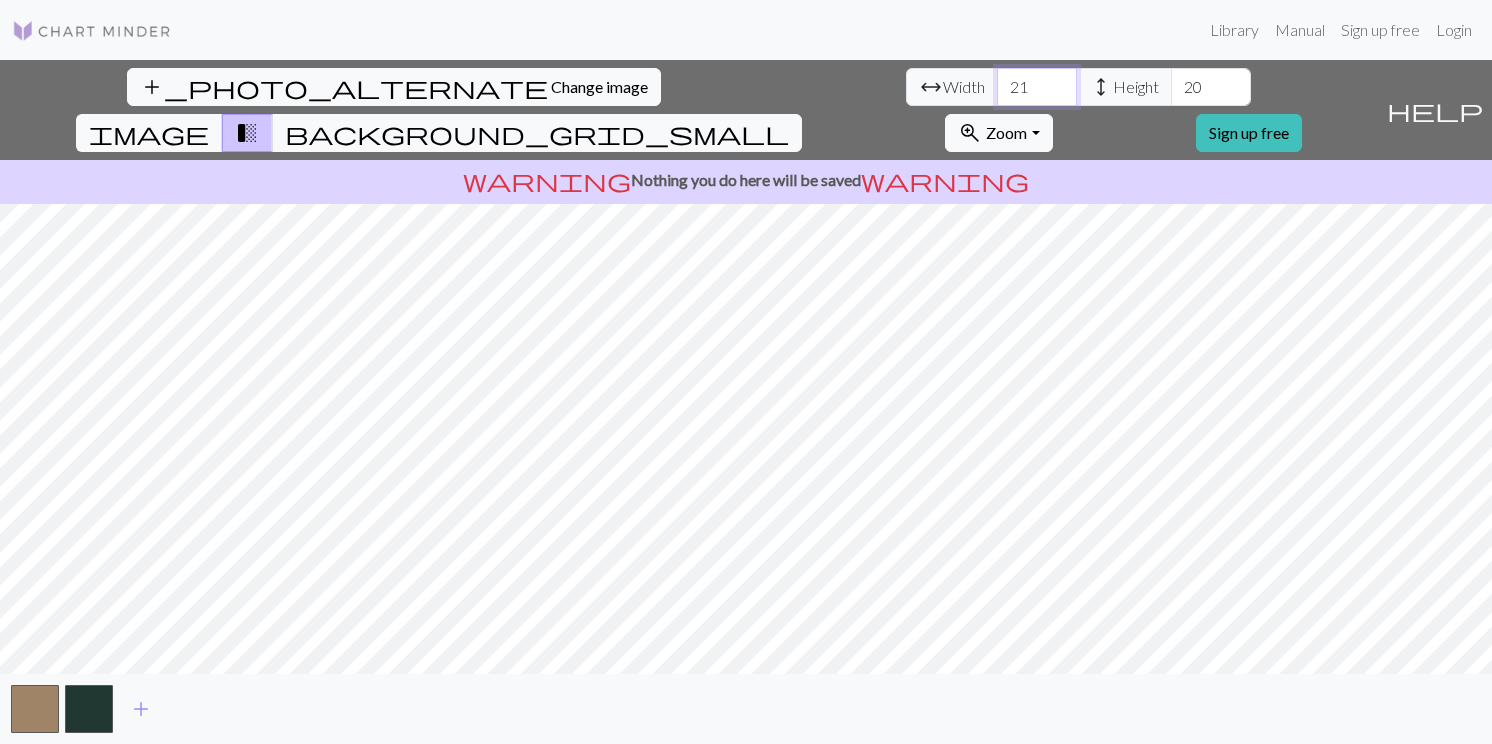 click on "21" at bounding box center [1037, 87] 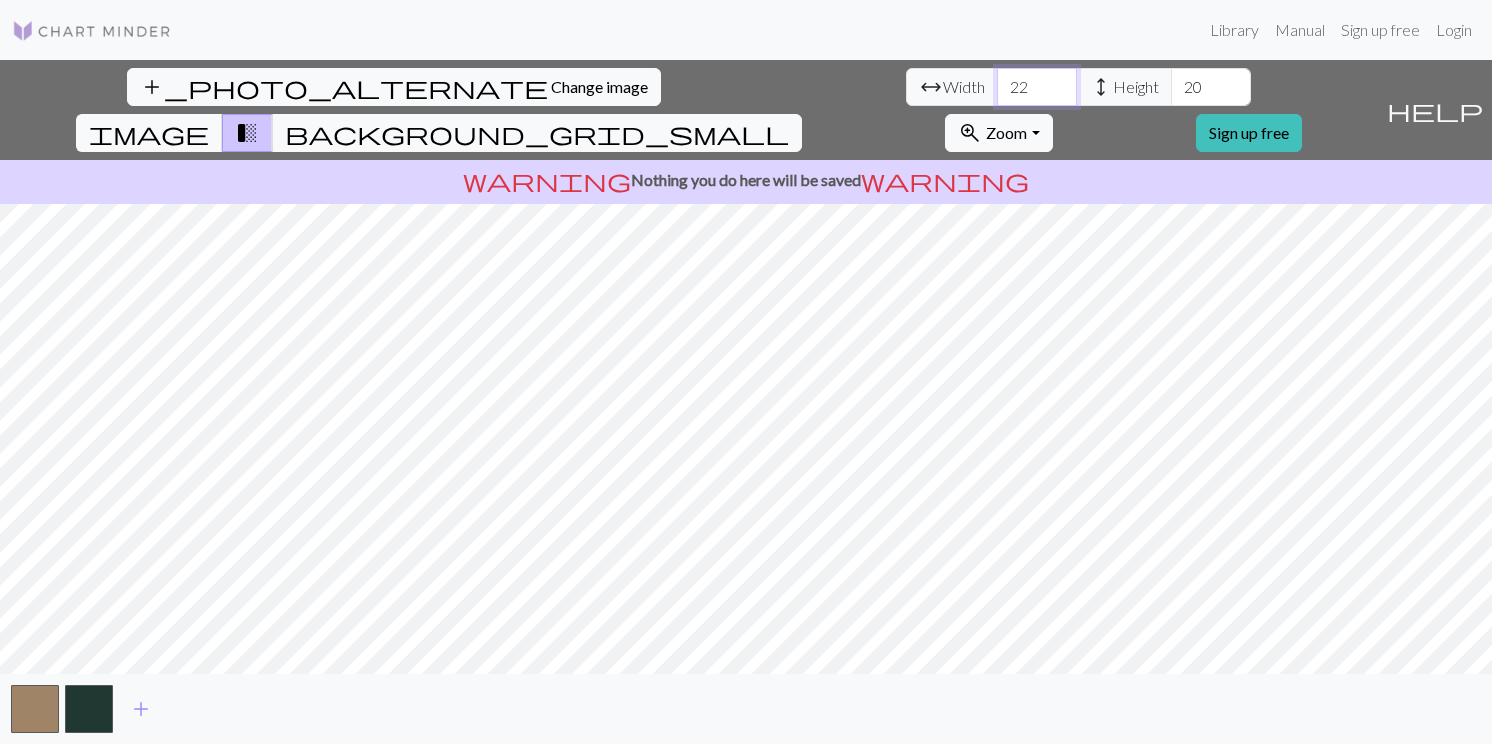 click on "22" at bounding box center [1037, 87] 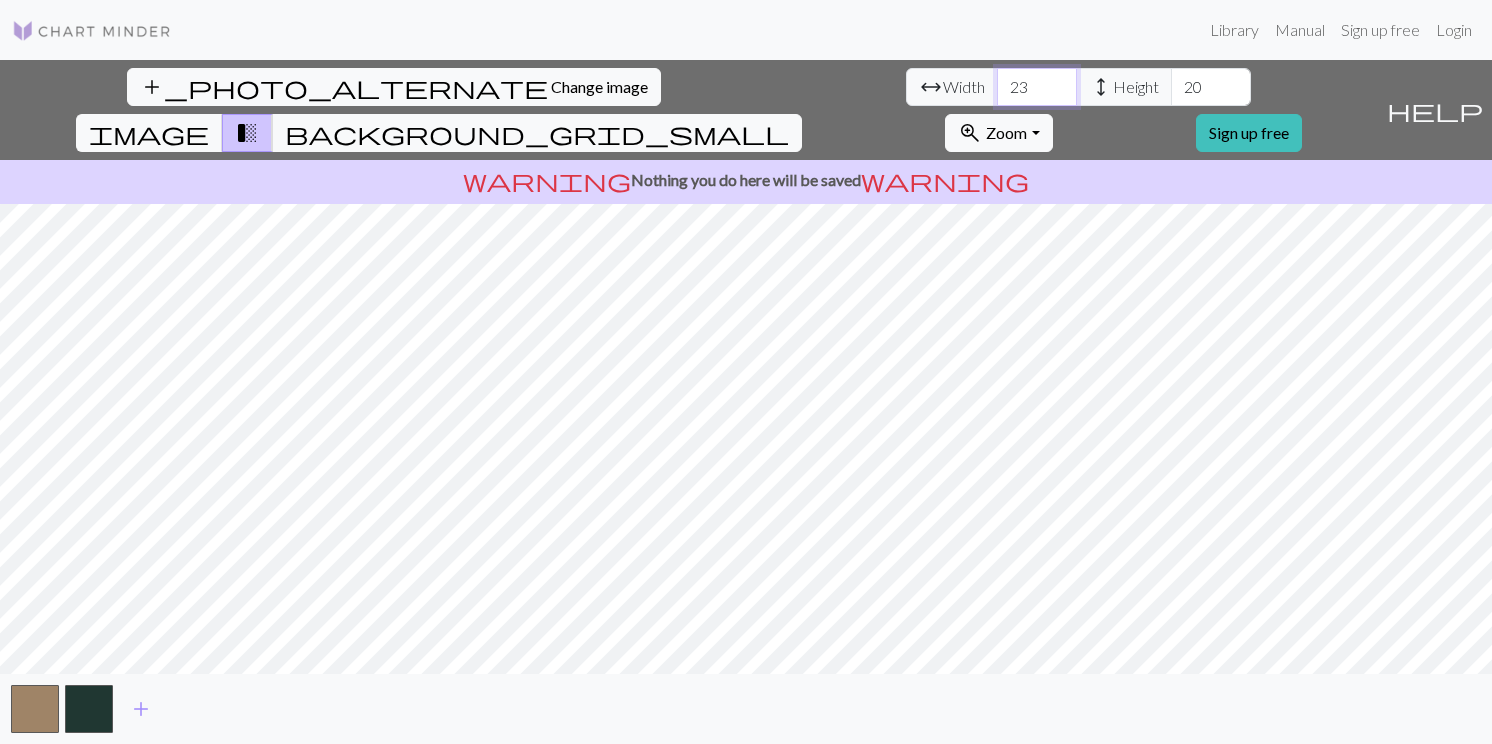 click on "23" at bounding box center (1037, 87) 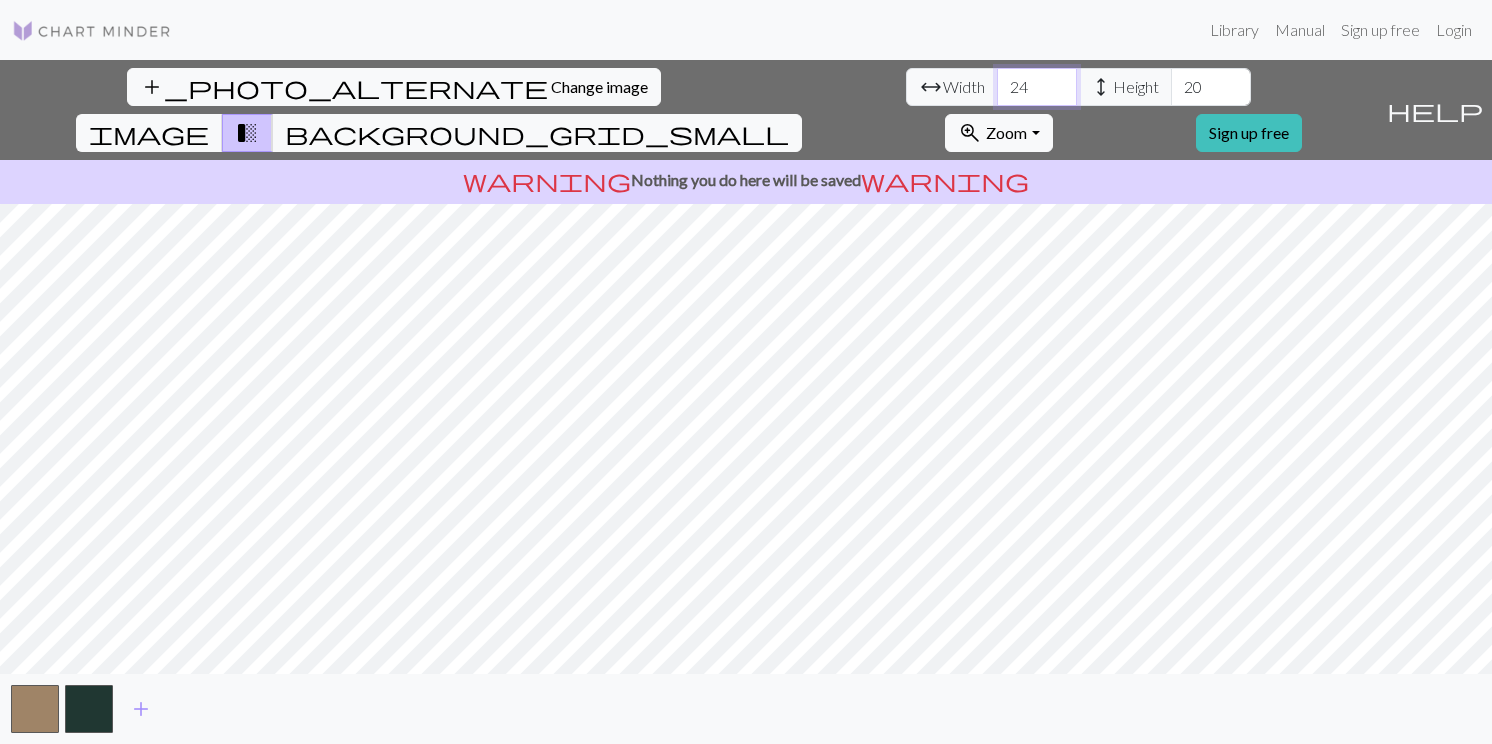 click on "24" at bounding box center [1037, 87] 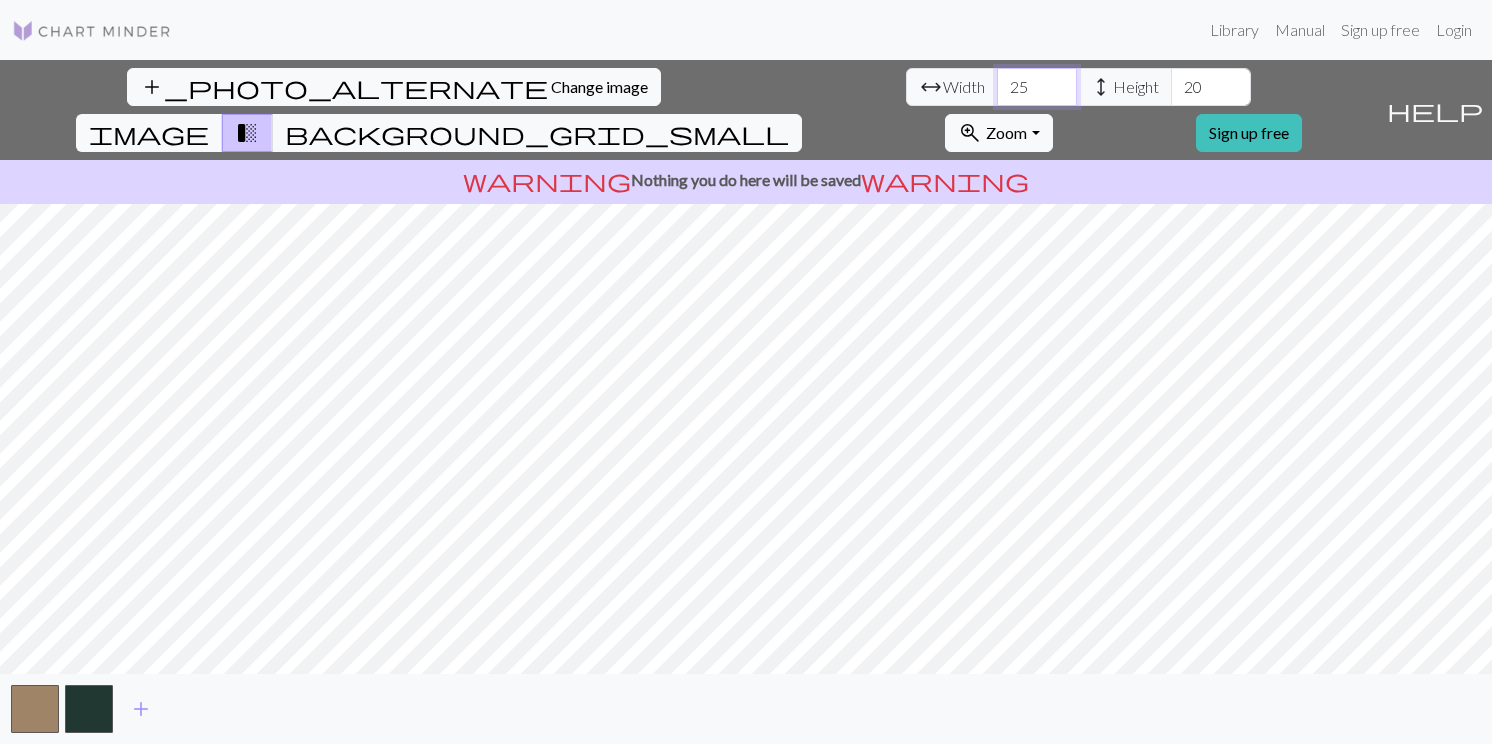click on "25" at bounding box center [1037, 87] 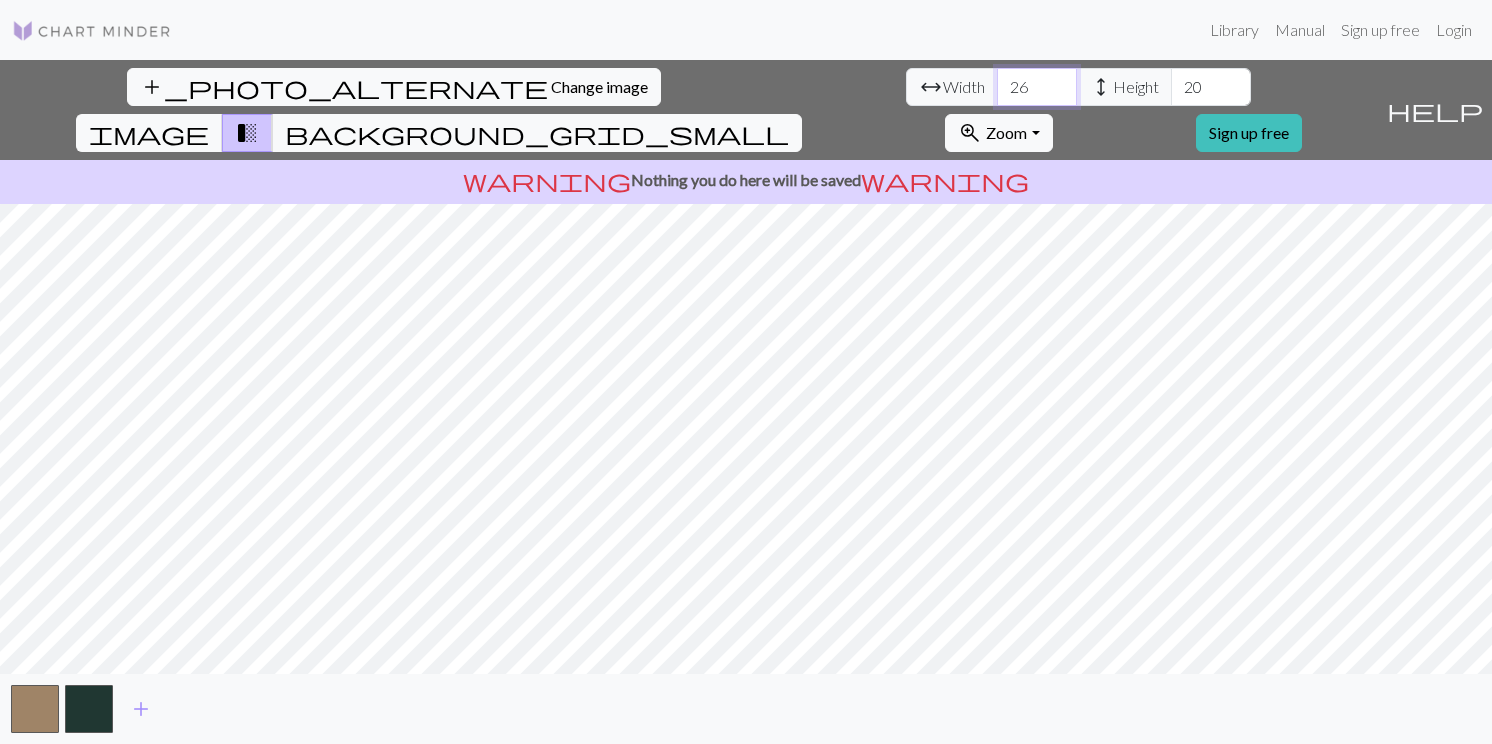 click on "26" at bounding box center (1037, 87) 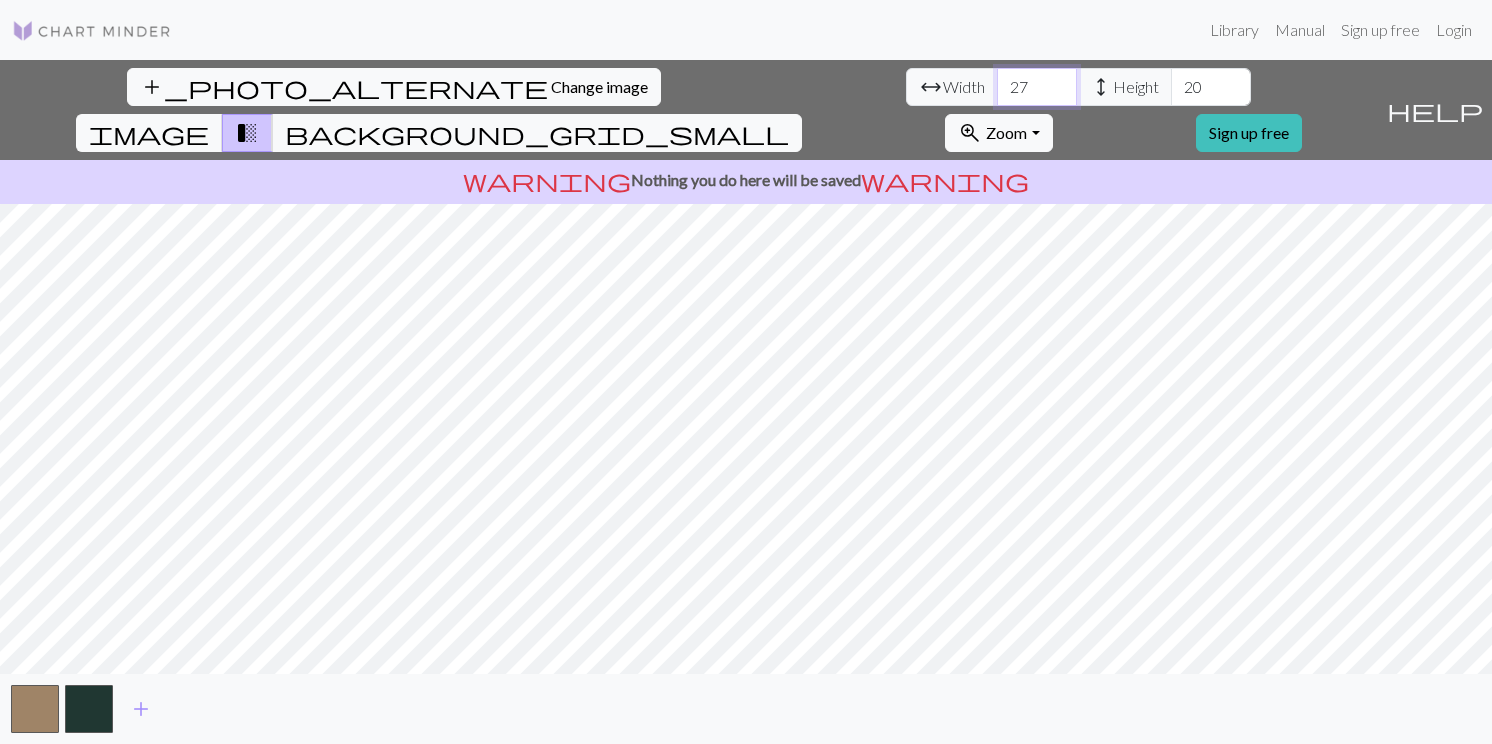 click on "27" at bounding box center [1037, 87] 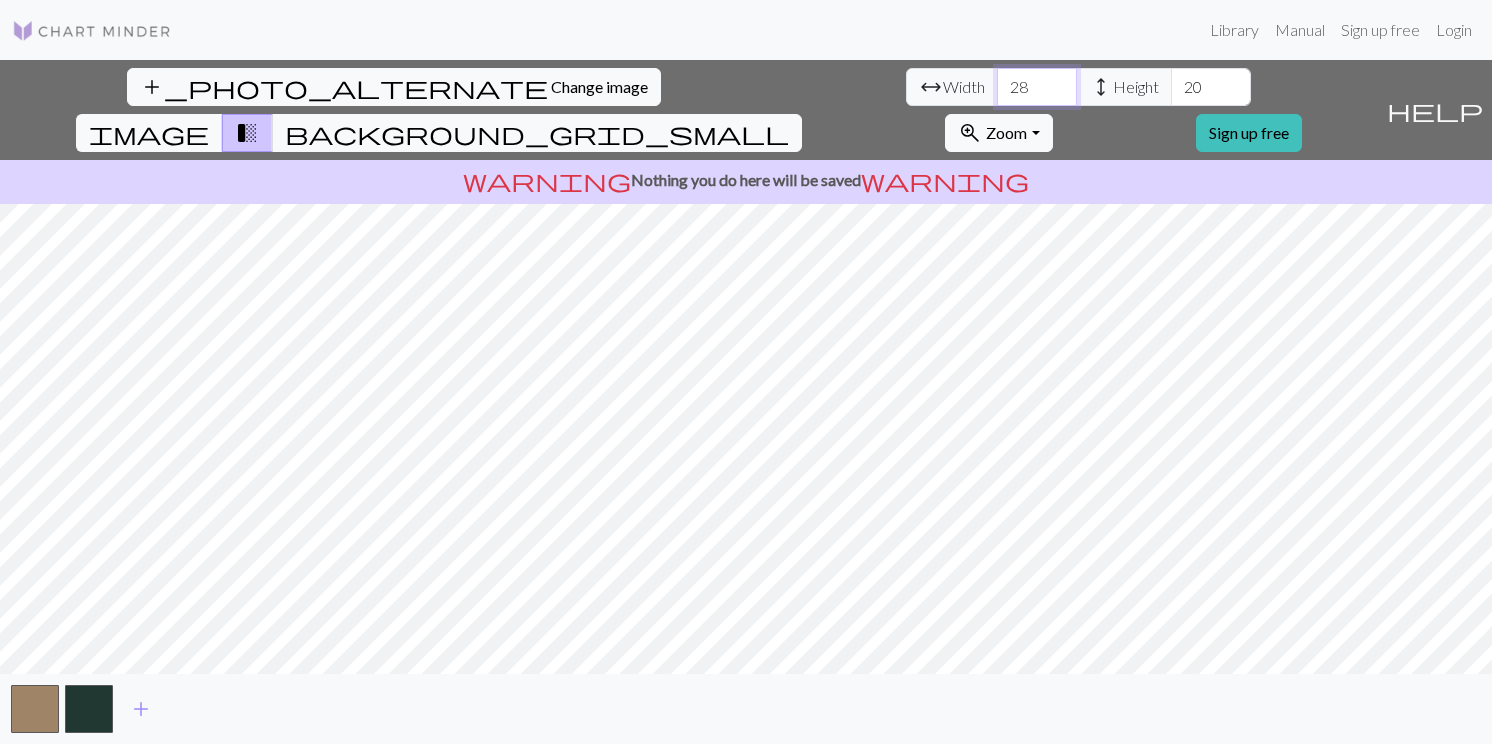 click on "28" at bounding box center [1037, 87] 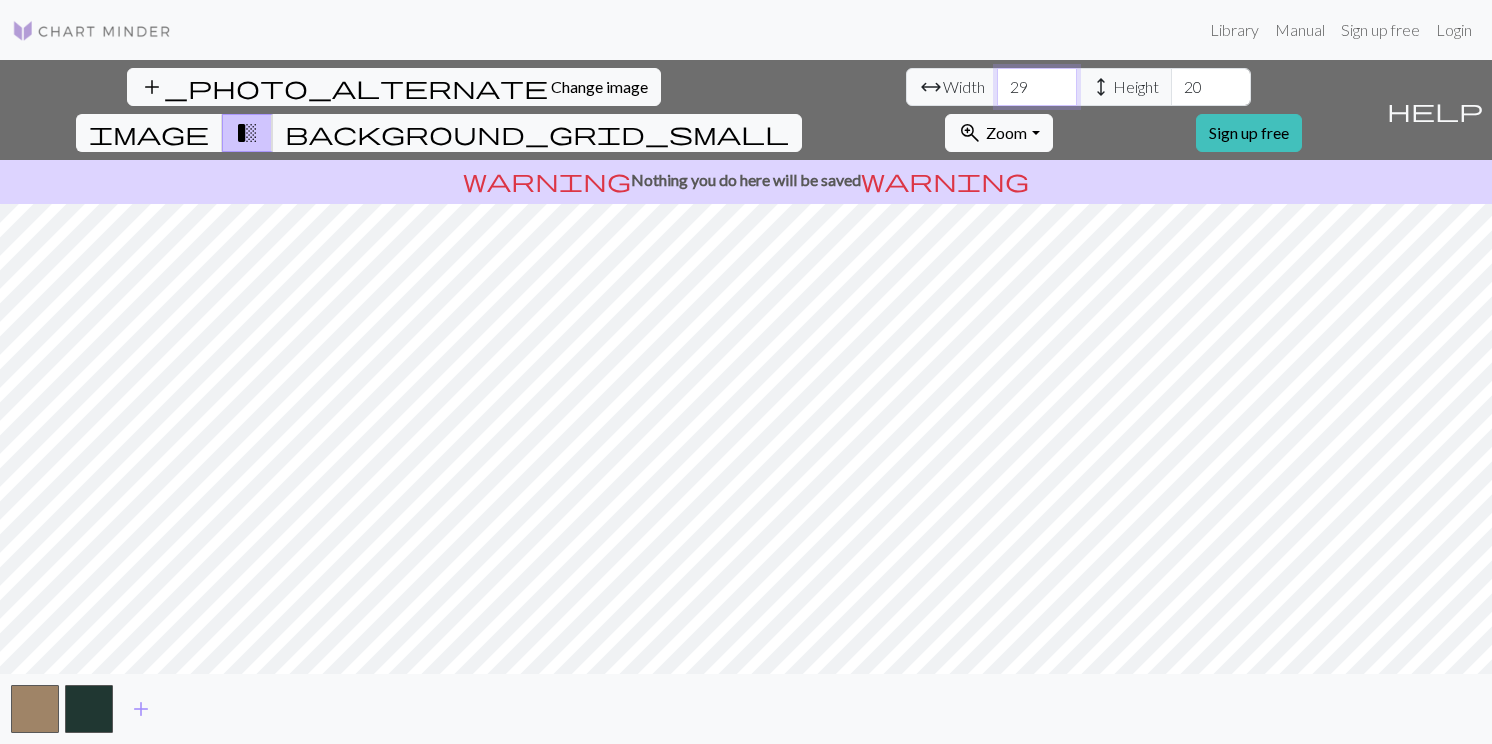 click on "29" at bounding box center (1037, 87) 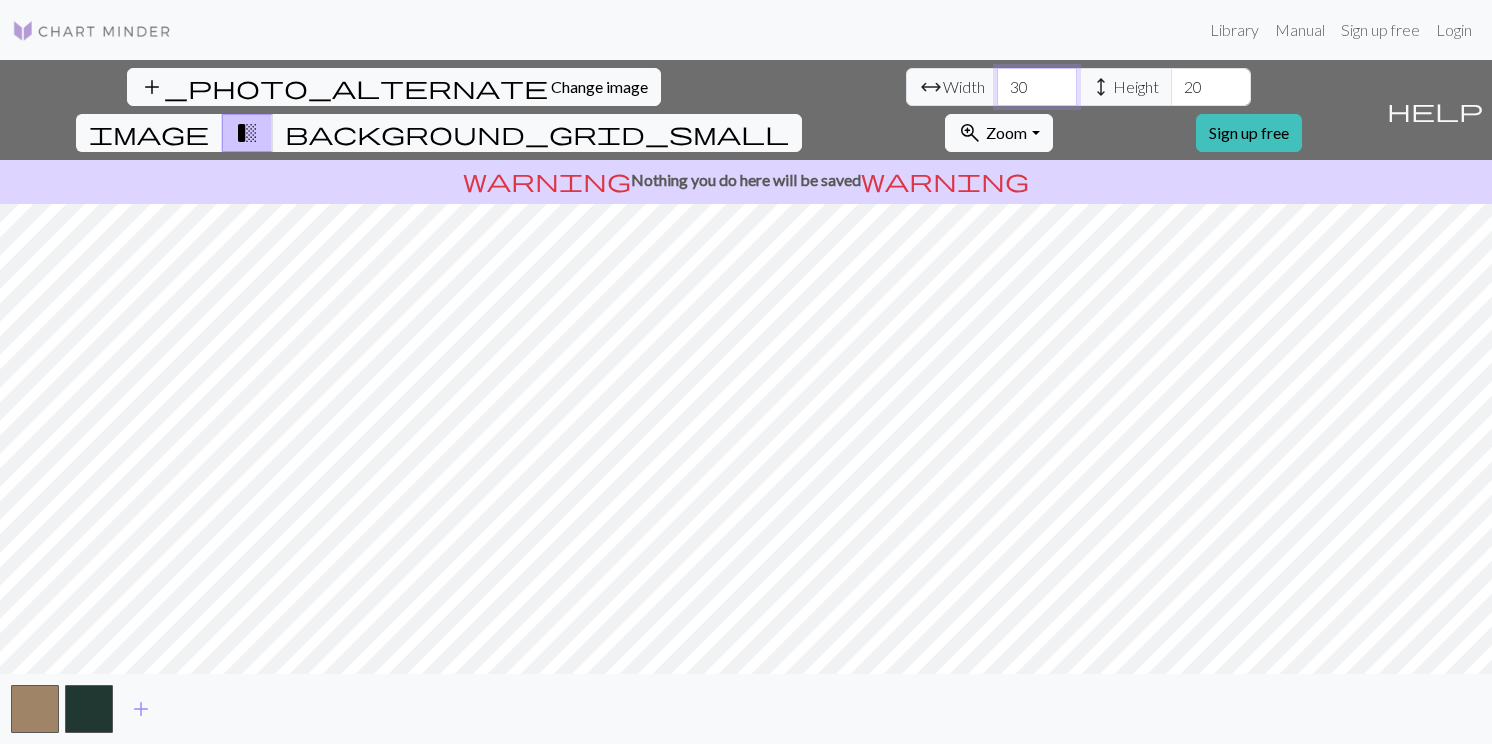 click on "30" at bounding box center (1037, 87) 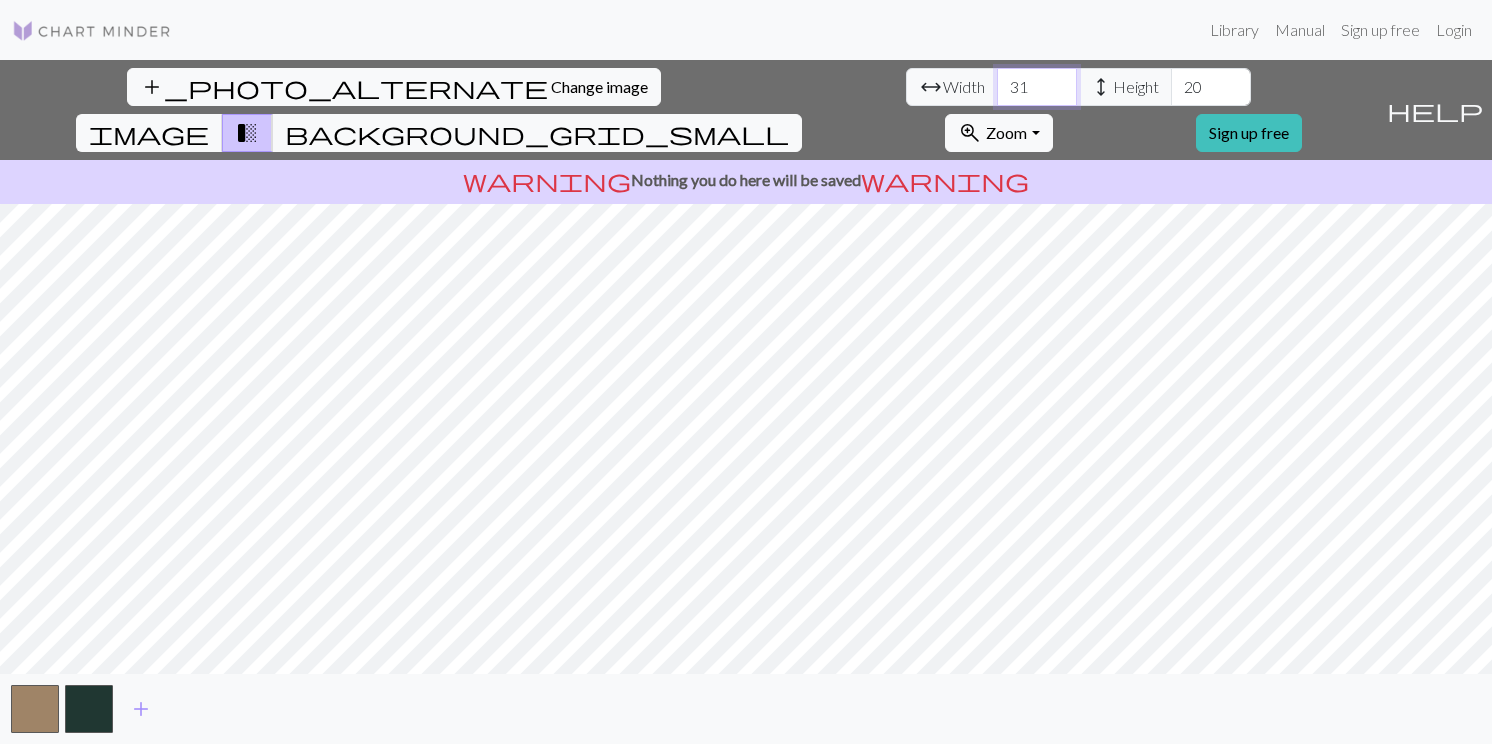 click on "31" at bounding box center [1037, 87] 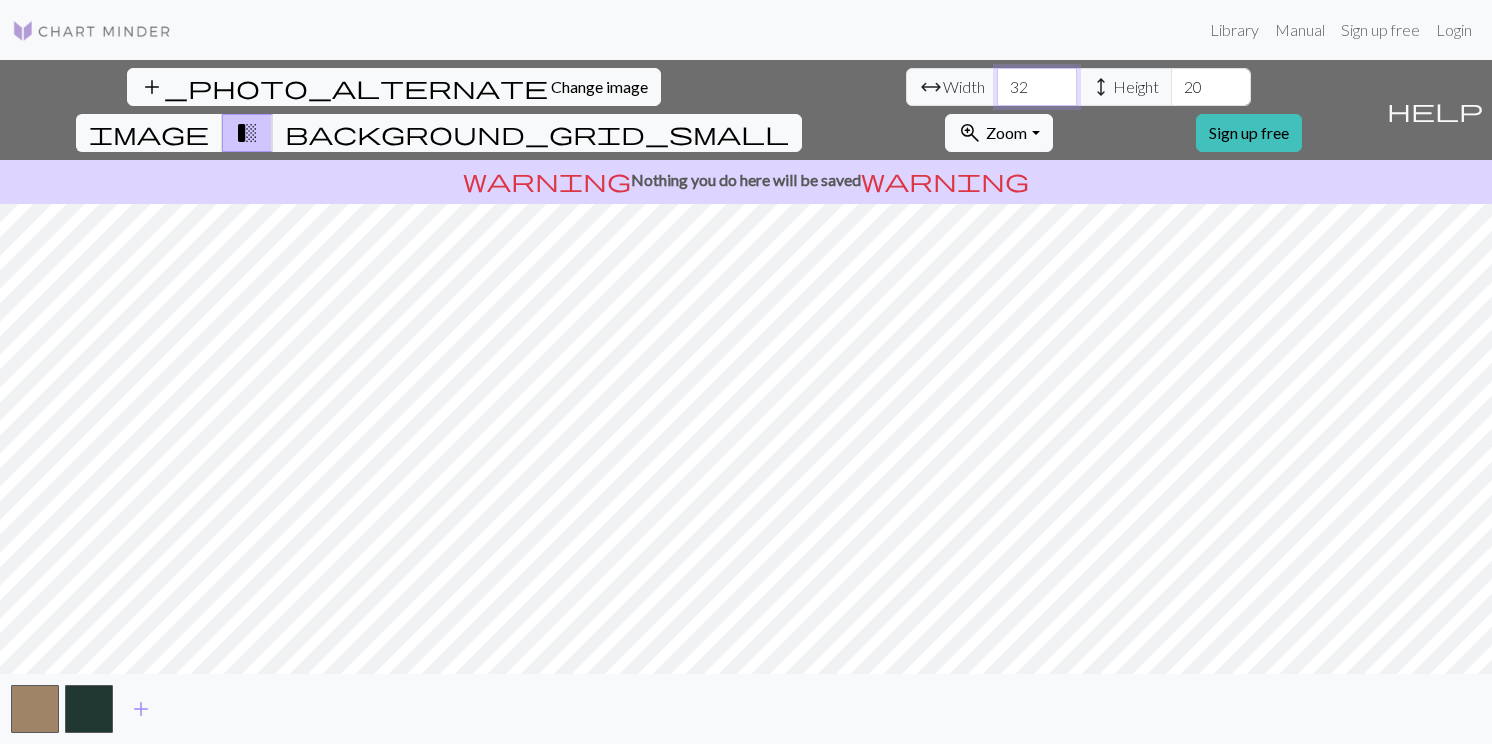 click on "32" at bounding box center (1037, 87) 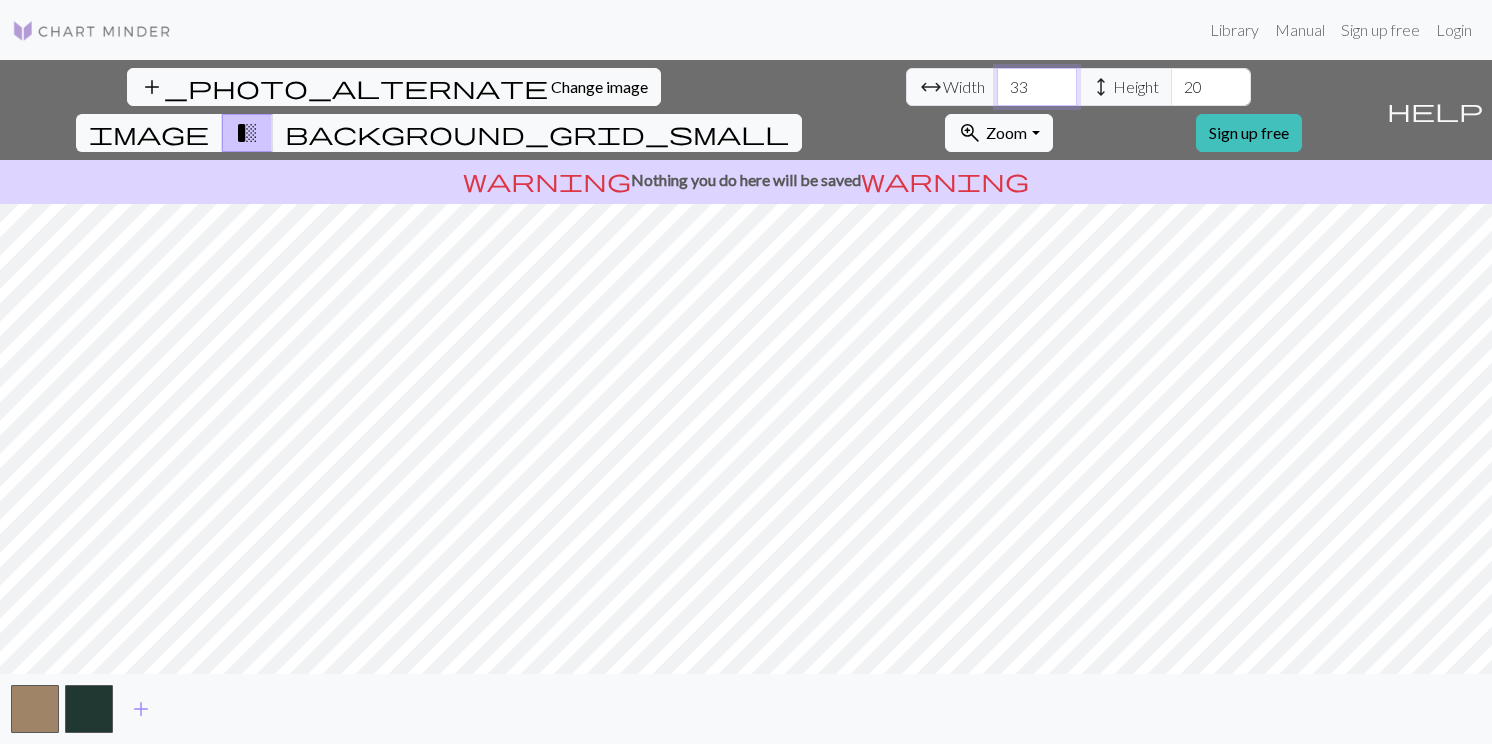 click on "33" at bounding box center [1037, 87] 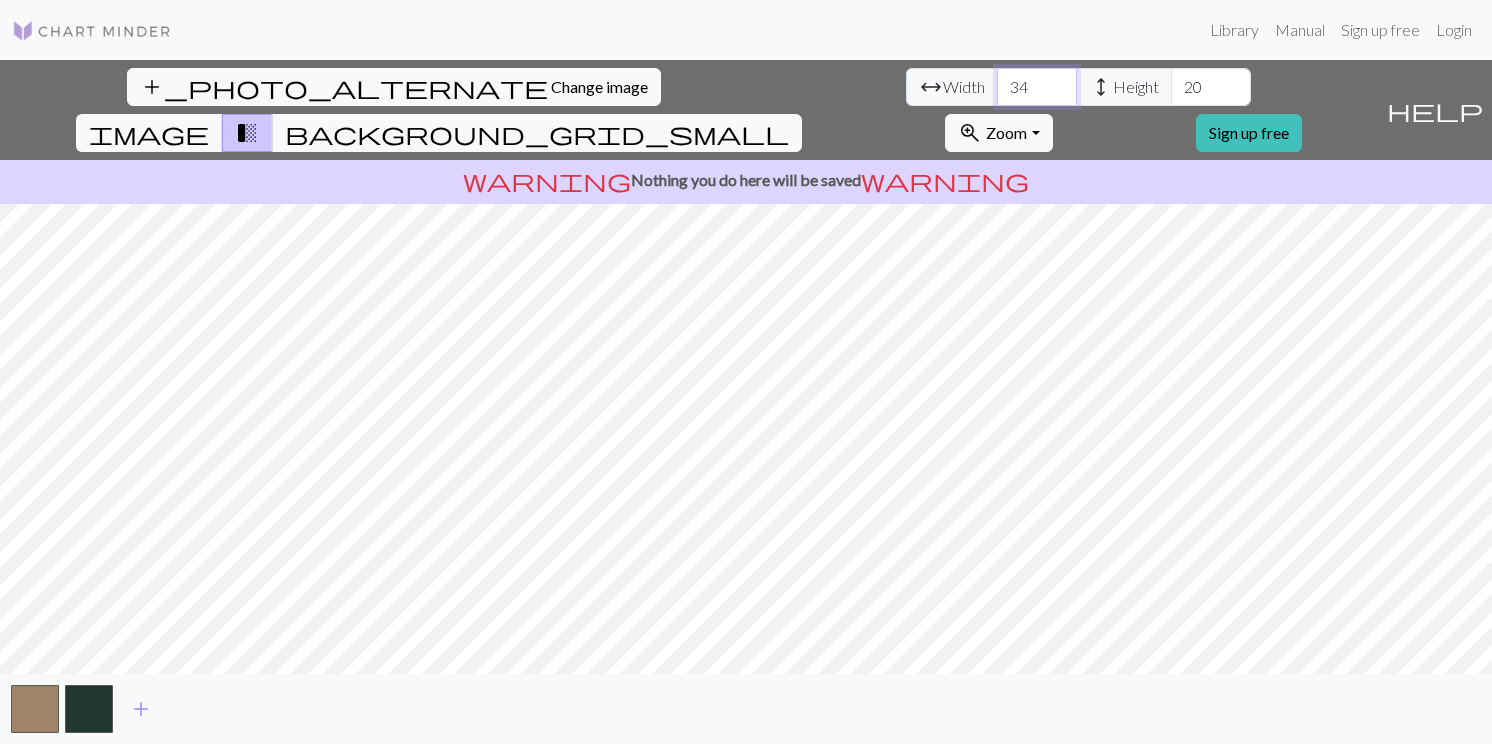 click on "34" at bounding box center (1037, 87) 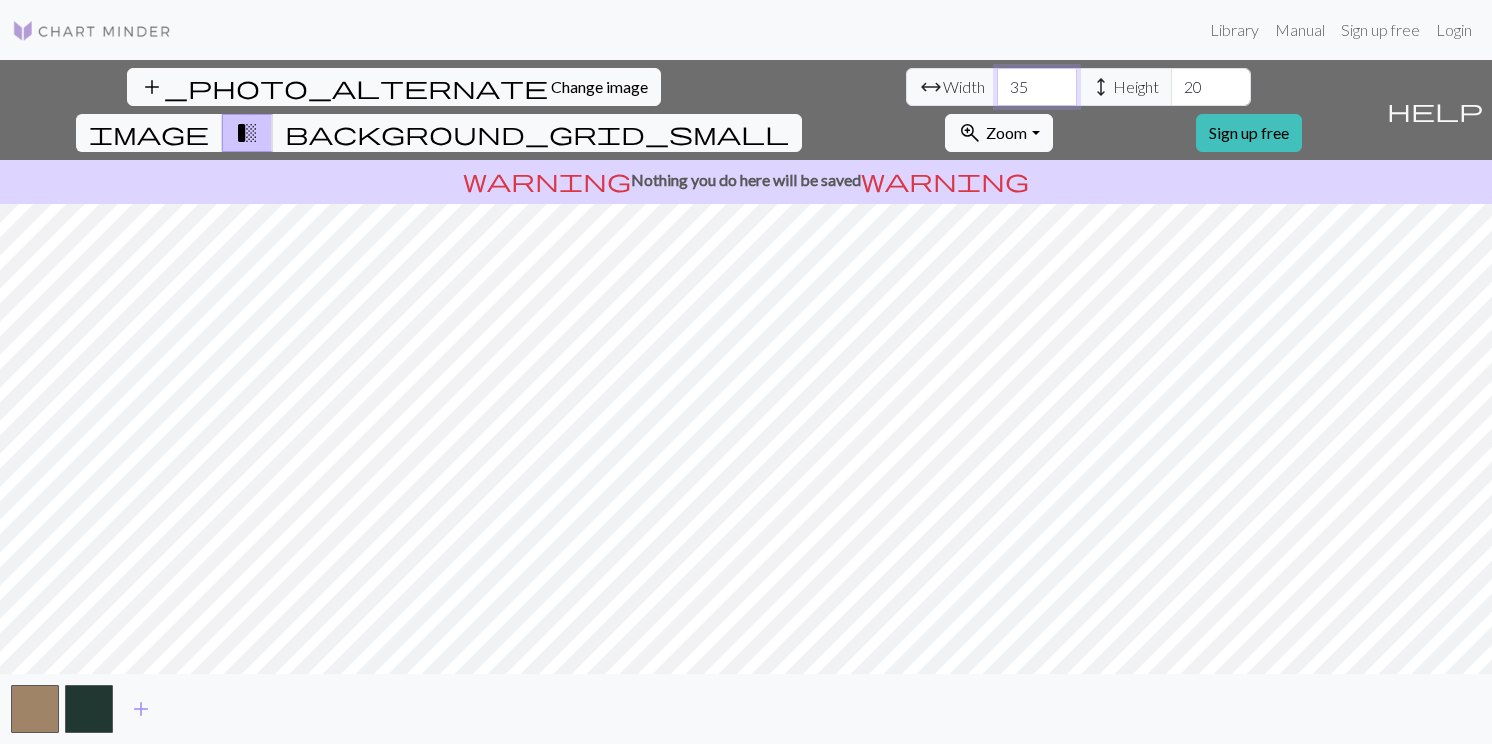 click on "35" at bounding box center (1037, 87) 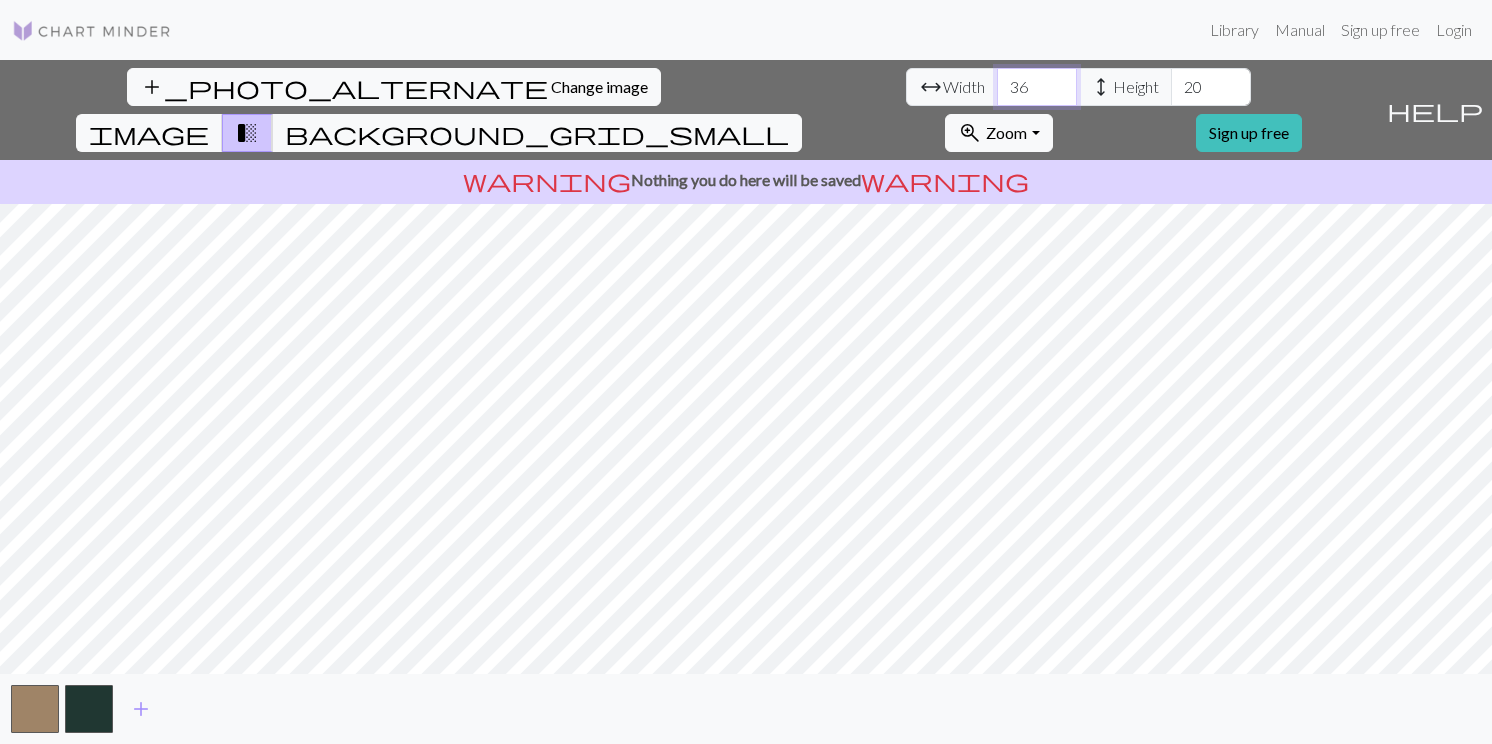 click on "36" at bounding box center [1037, 87] 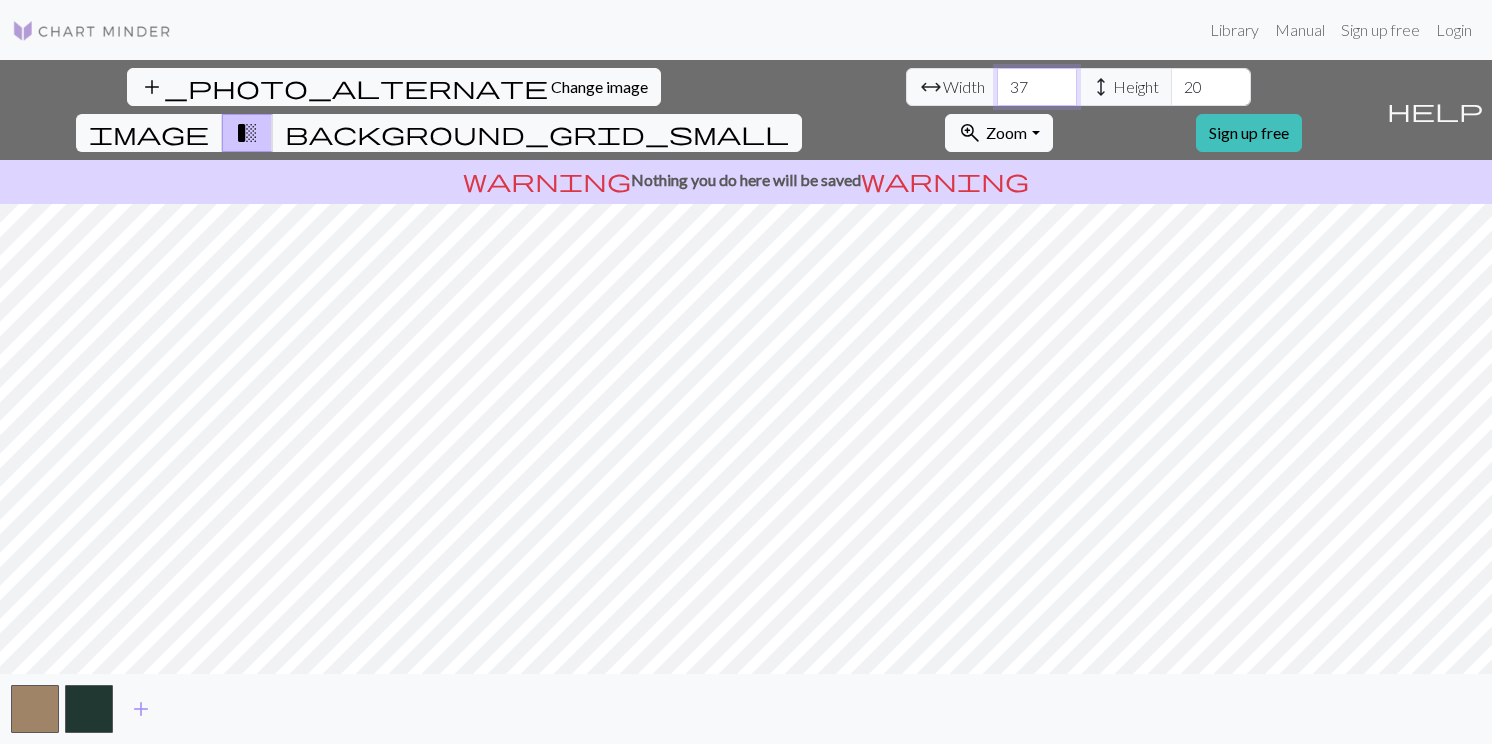 click on "37" at bounding box center (1037, 87) 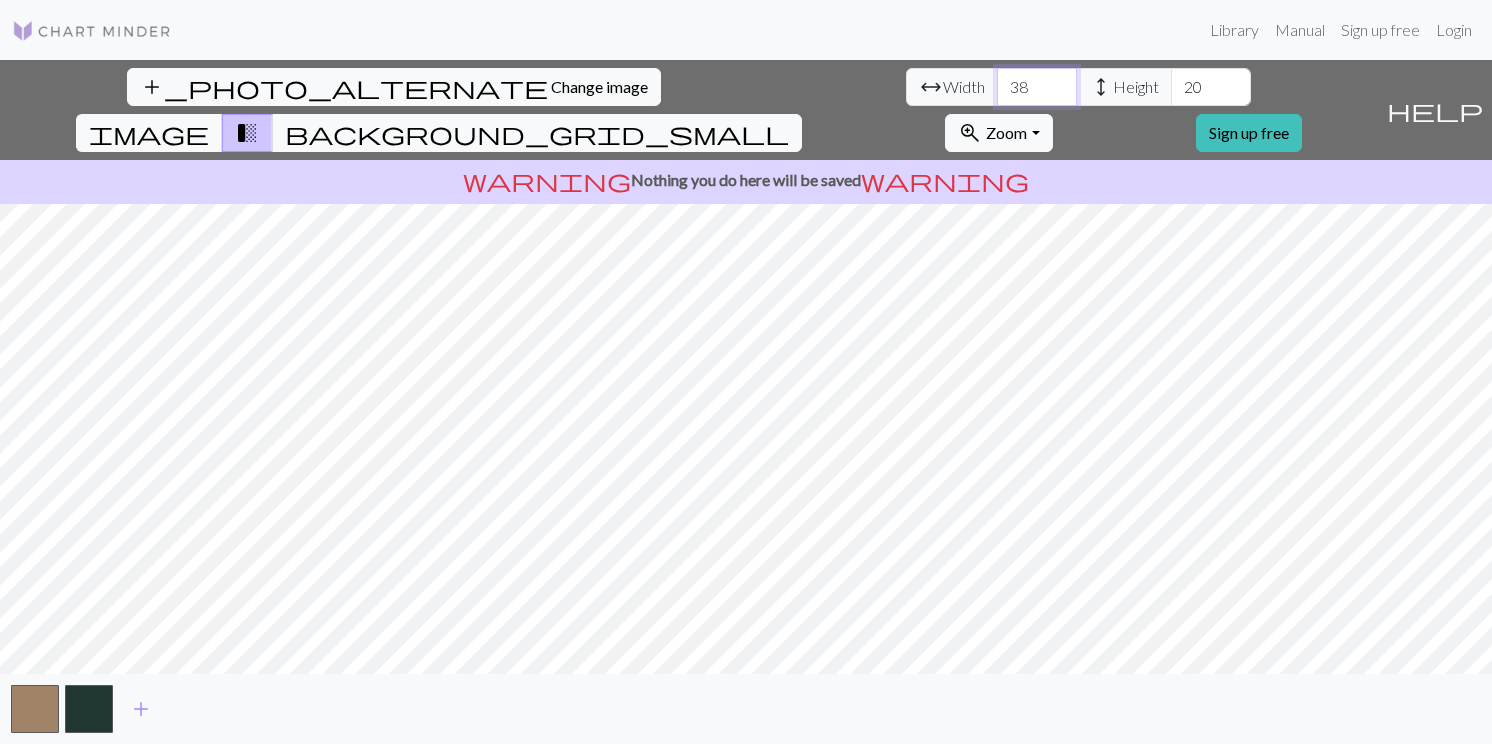click on "38" at bounding box center (1037, 87) 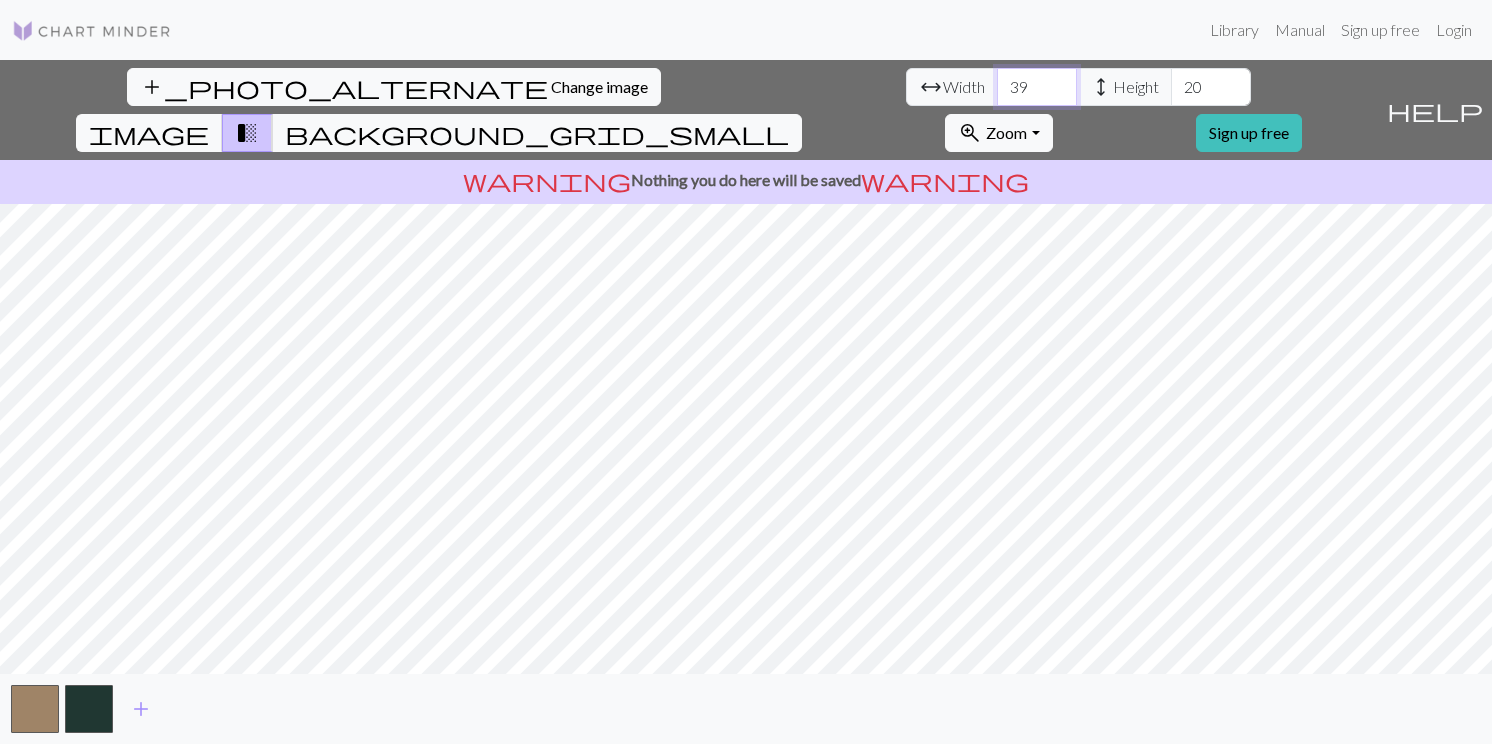 click on "39" at bounding box center (1037, 87) 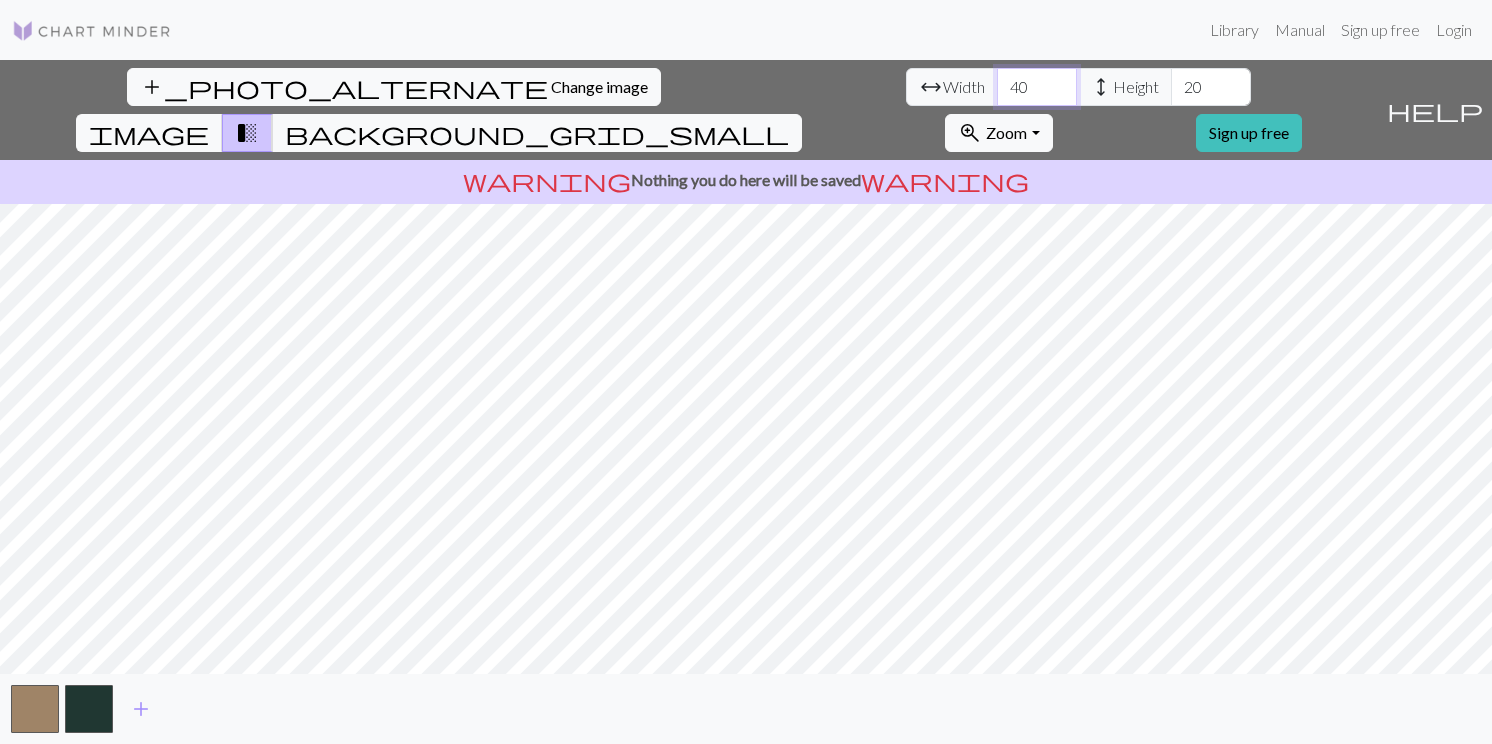 type on "40" 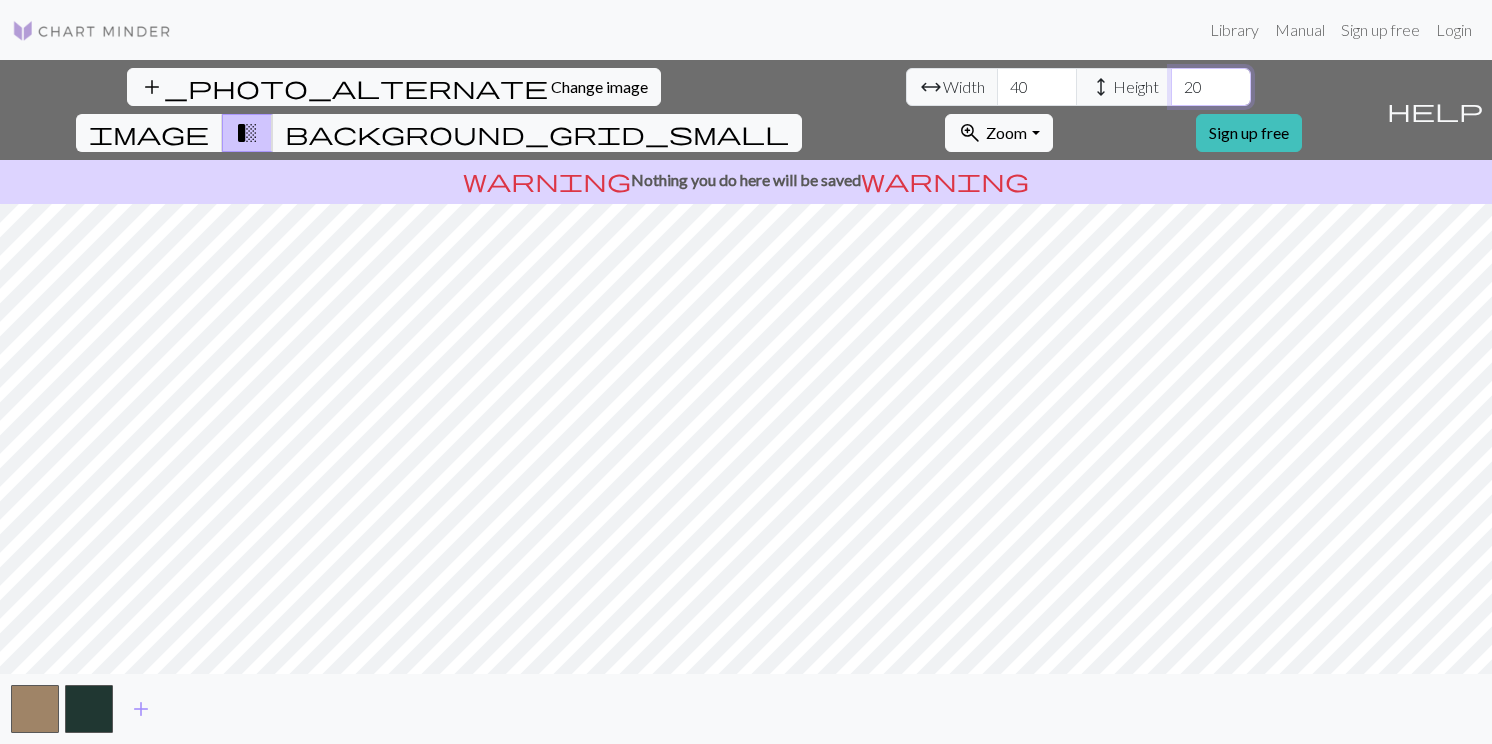 drag, startPoint x: 628, startPoint y: 82, endPoint x: 524, endPoint y: 88, distance: 104.172935 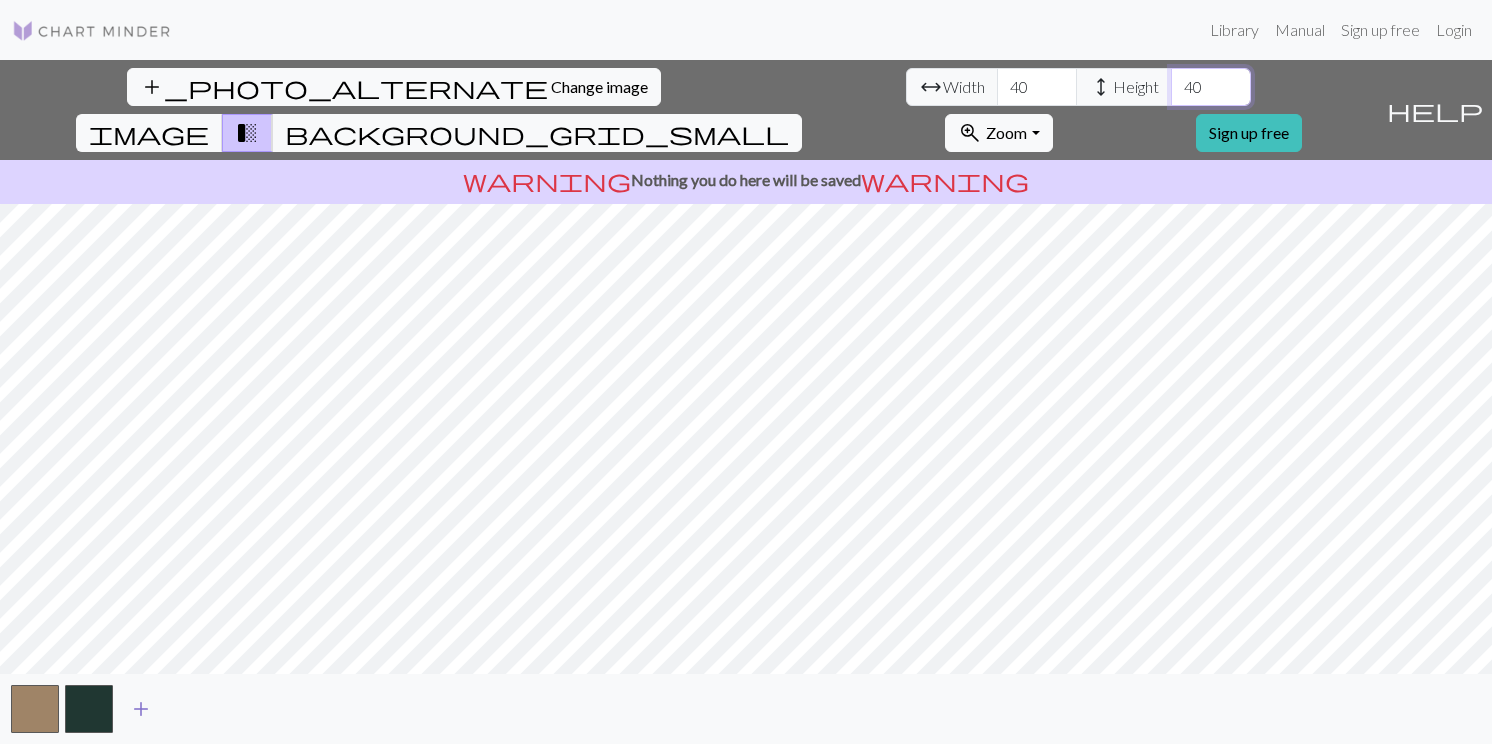 type on "40" 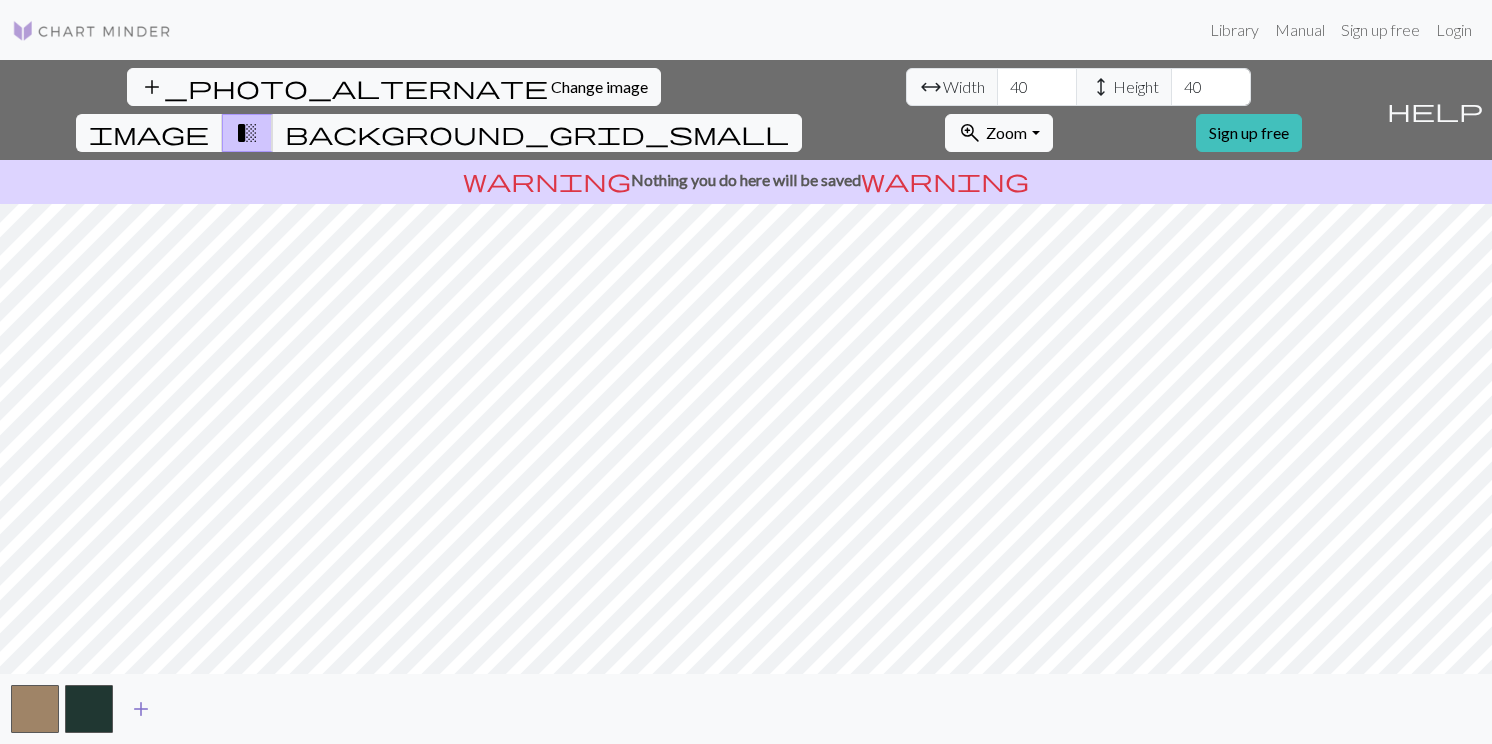 click on "add" at bounding box center [141, 709] 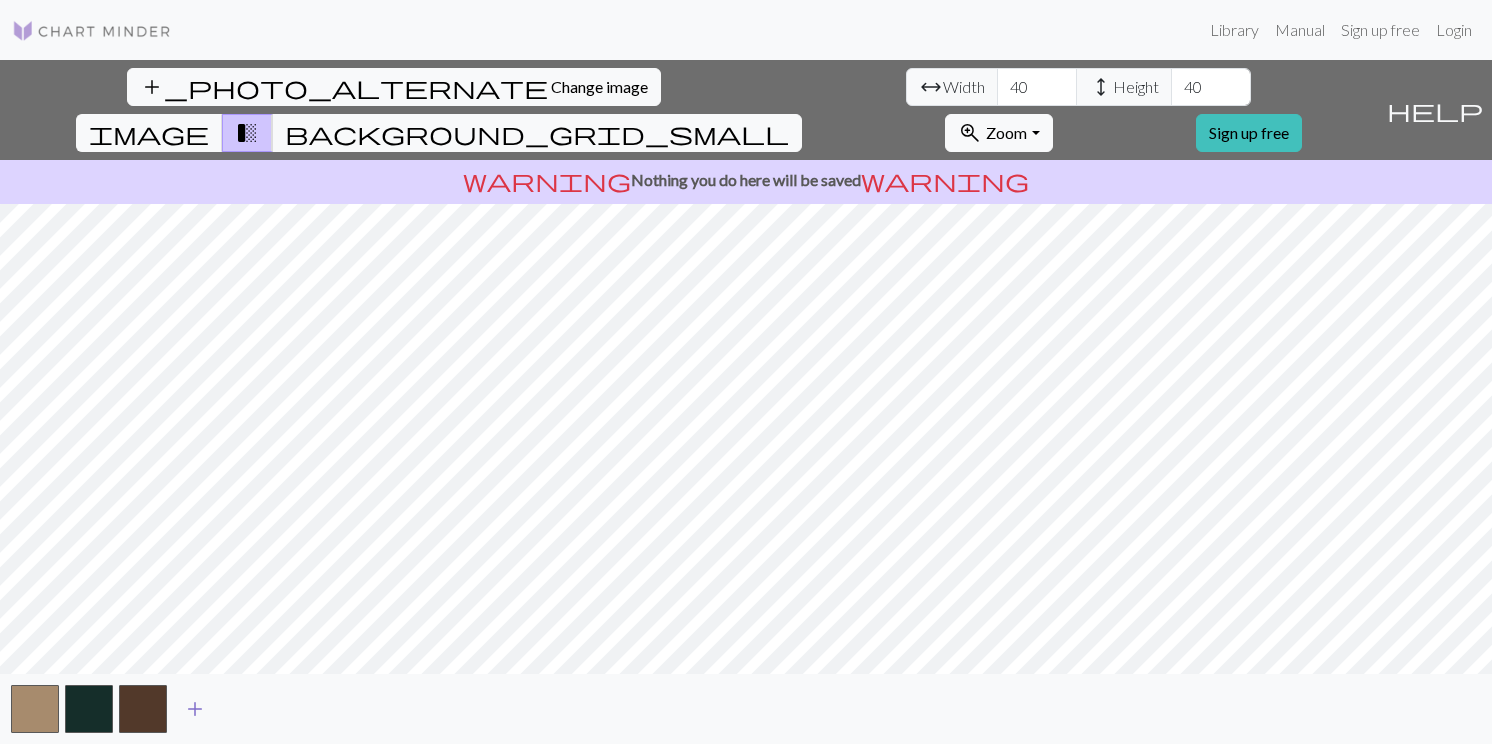 click on "add" at bounding box center [195, 709] 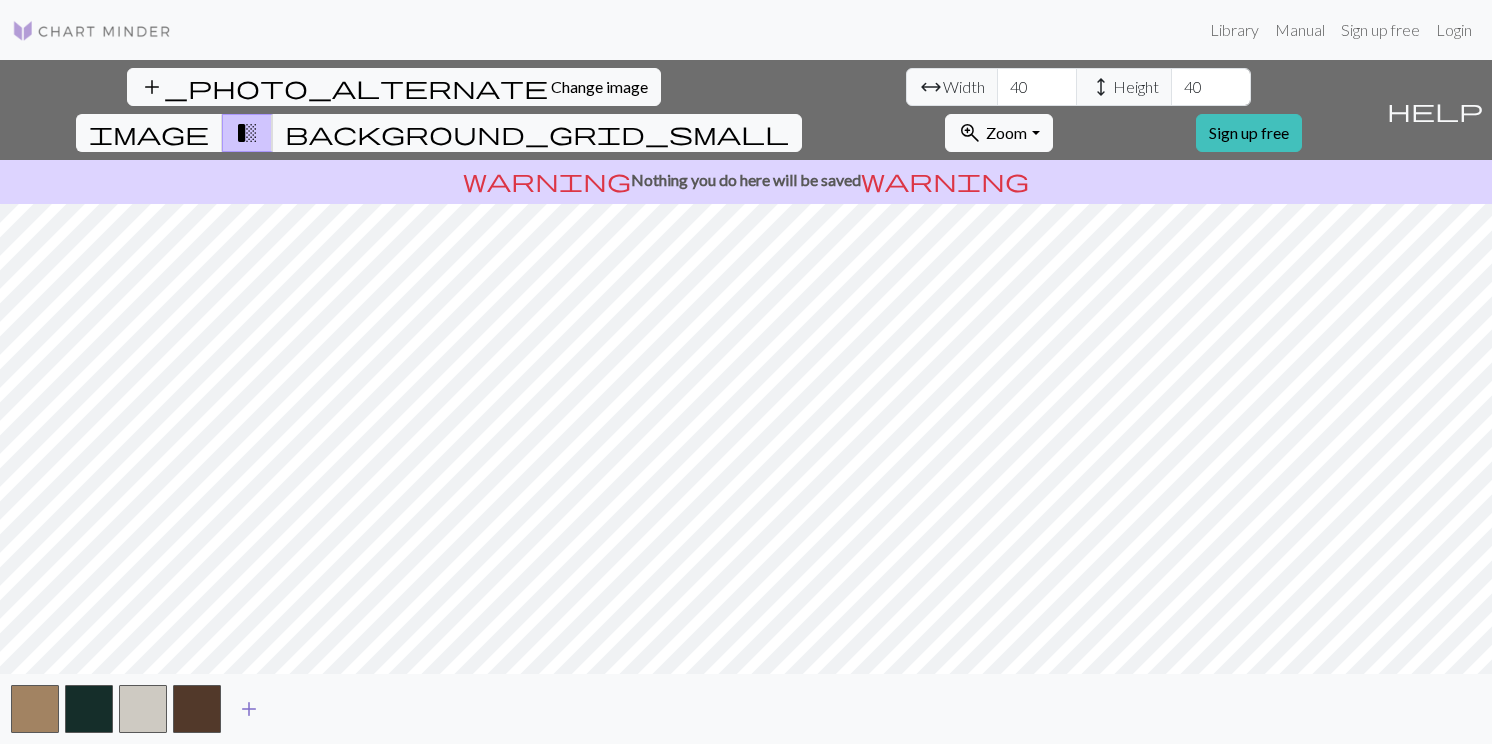 click on "add" at bounding box center [249, 709] 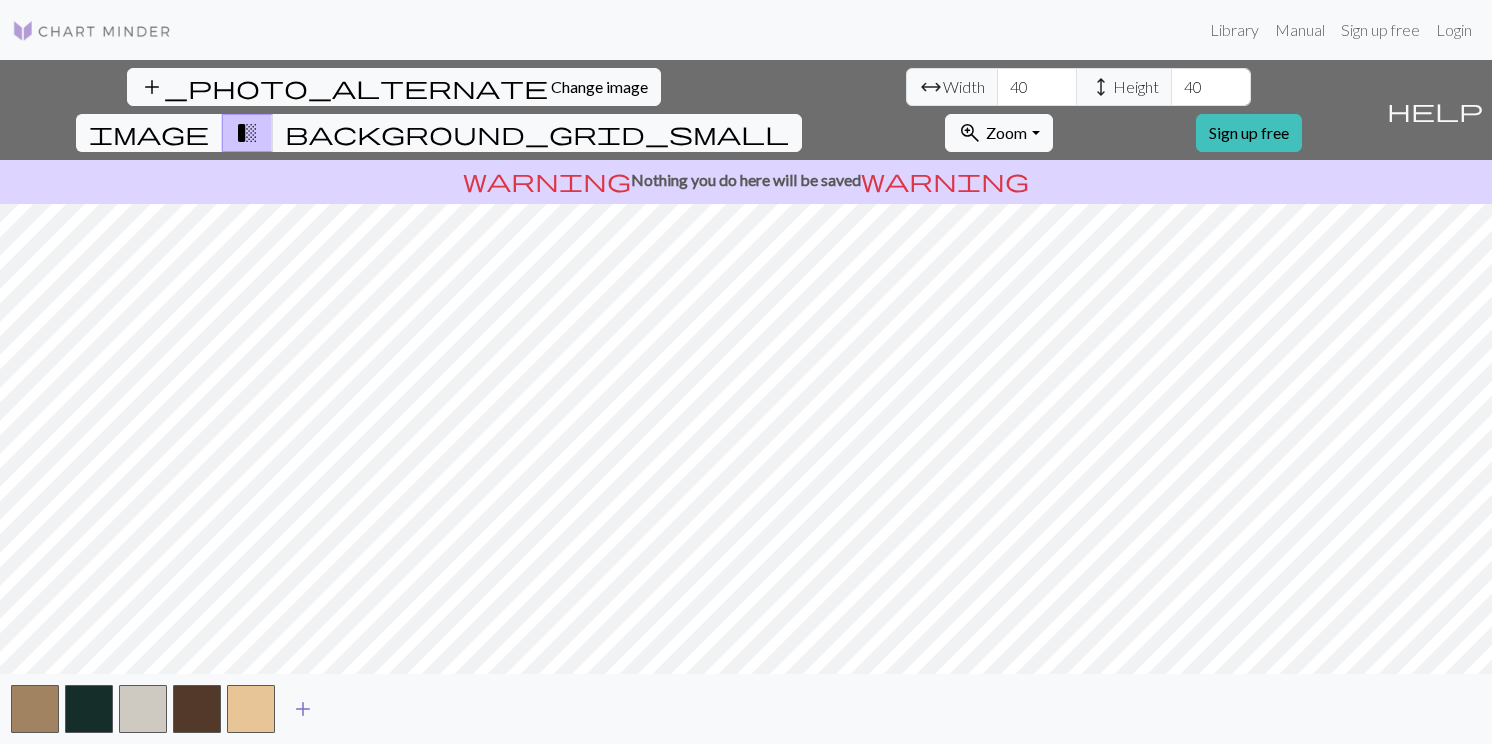 click on "add" at bounding box center (303, 709) 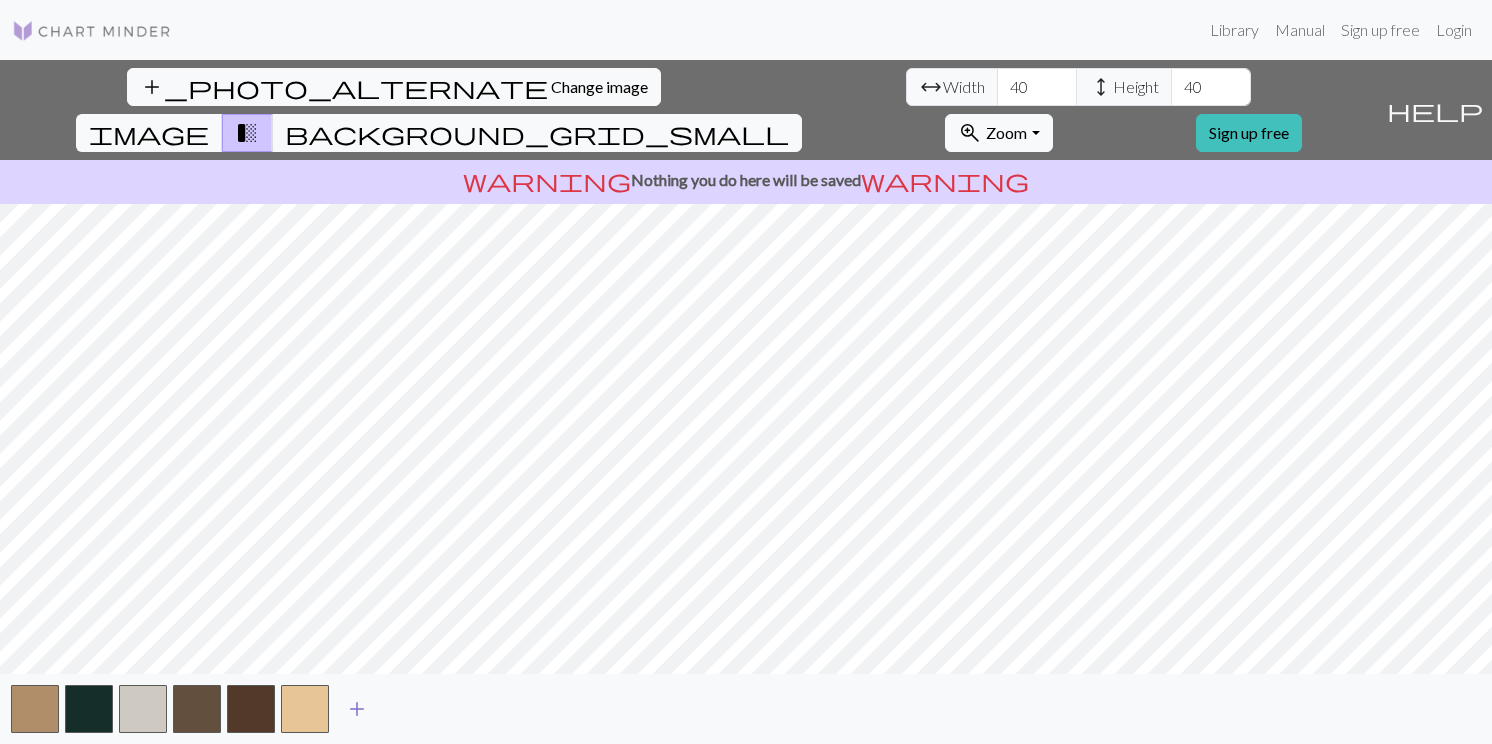 click on "add" at bounding box center (357, 709) 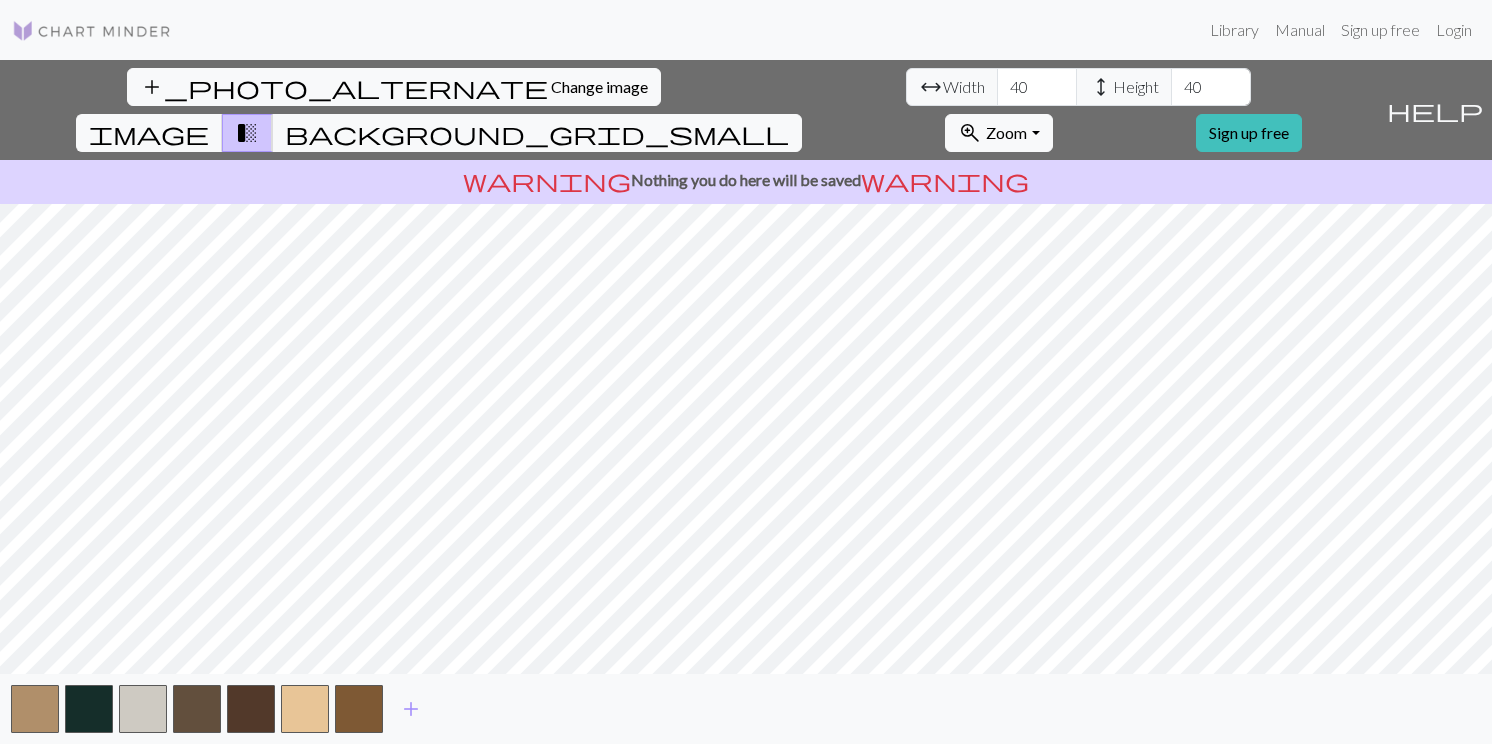 type 